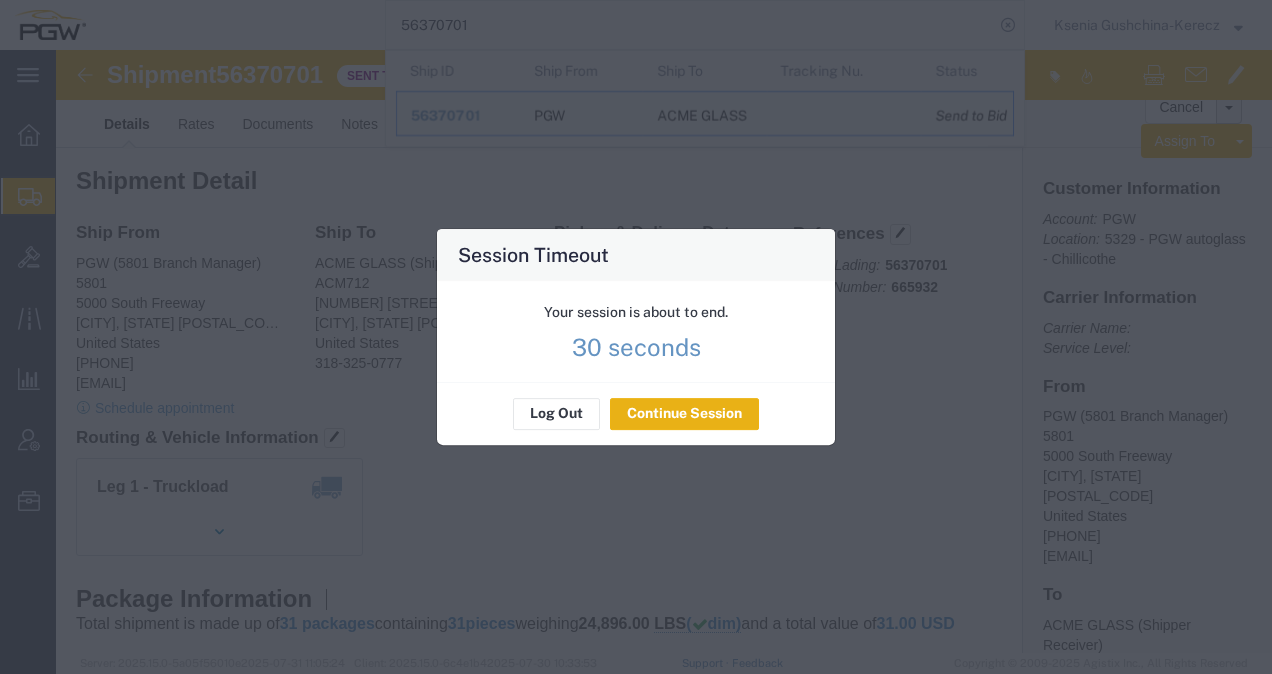 scroll, scrollTop: 0, scrollLeft: 0, axis: both 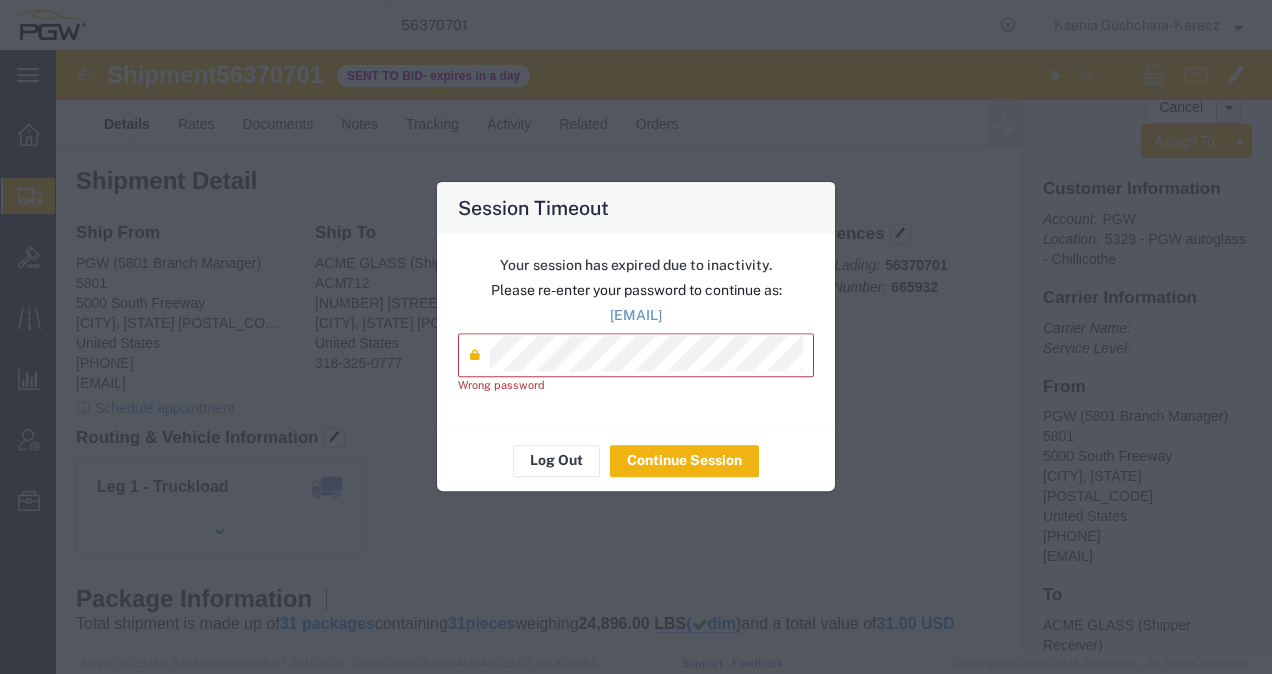 click on "Session Timeout  Your session has expired due to inactivity.   Please re-enter your password to continue as:  kkerecz@pgwautoglass.com  Password  * Wrong password Log Out Continue Session" 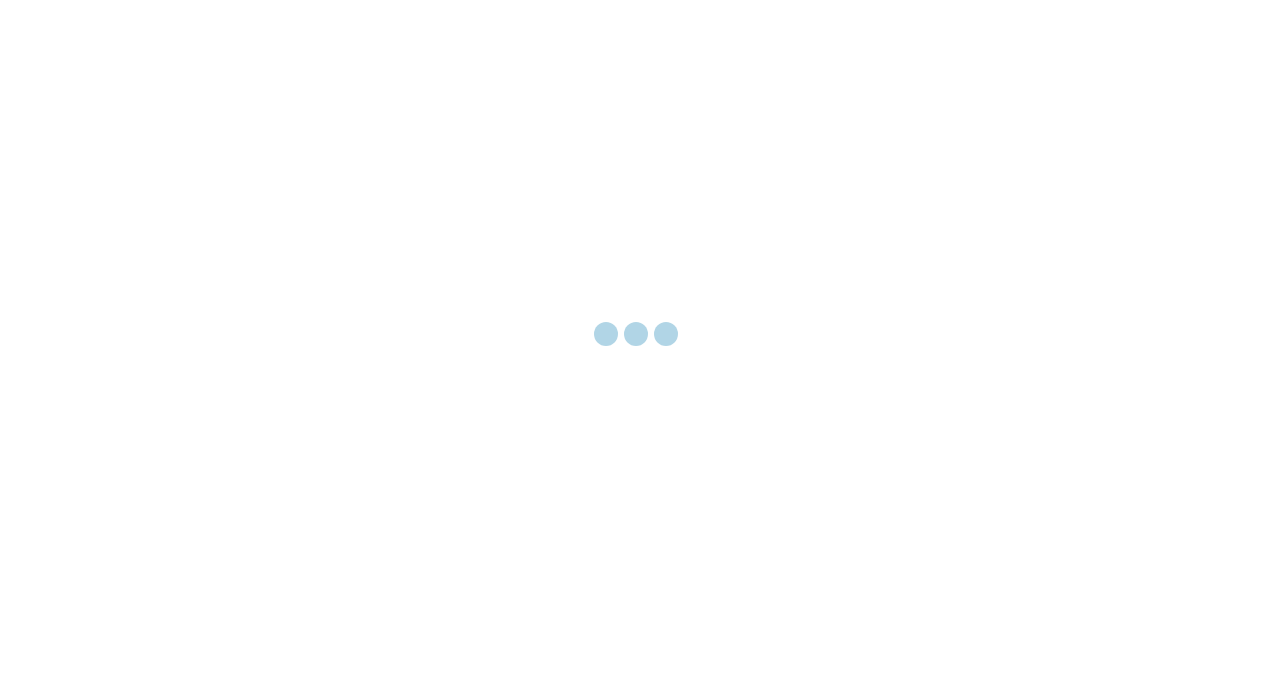 scroll, scrollTop: 0, scrollLeft: 0, axis: both 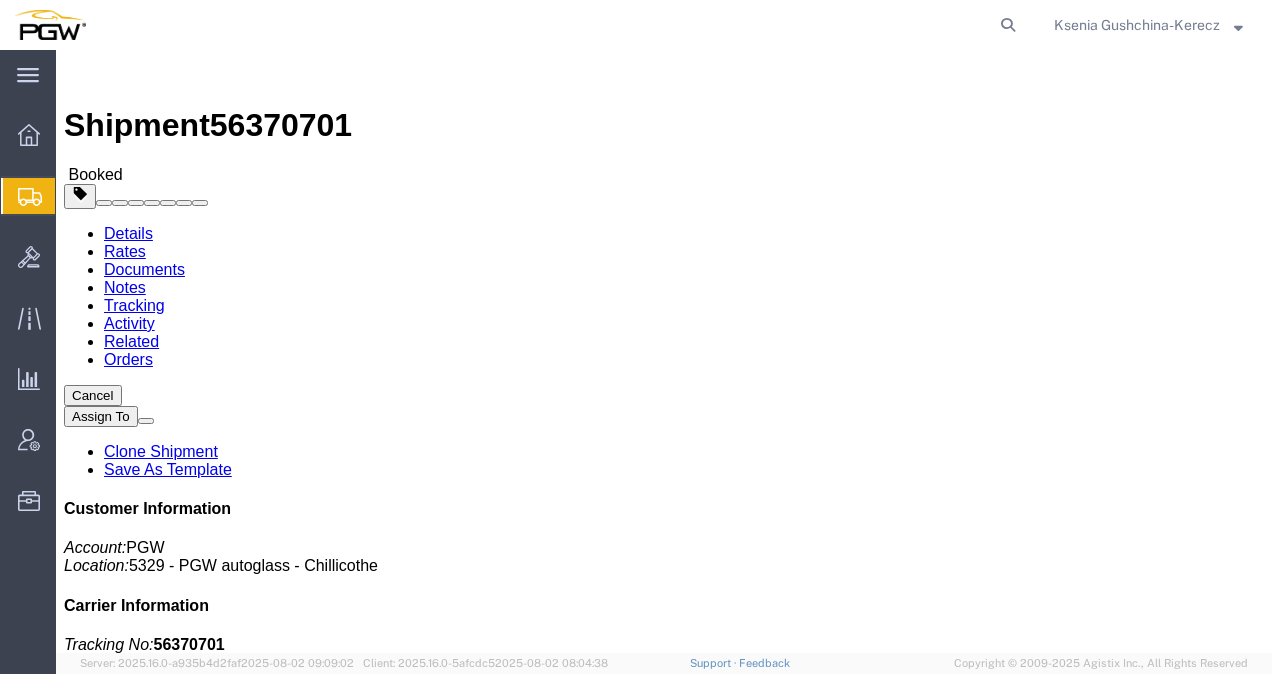 click 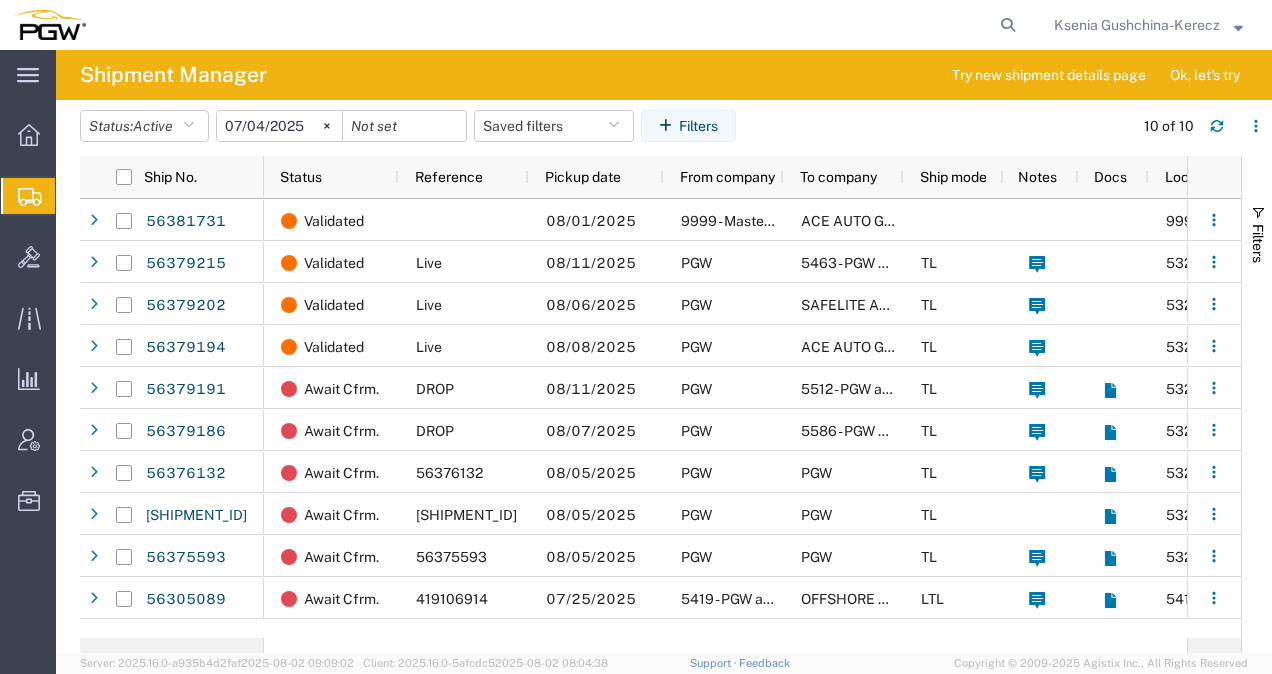 scroll, scrollTop: 0, scrollLeft: 77, axis: horizontal 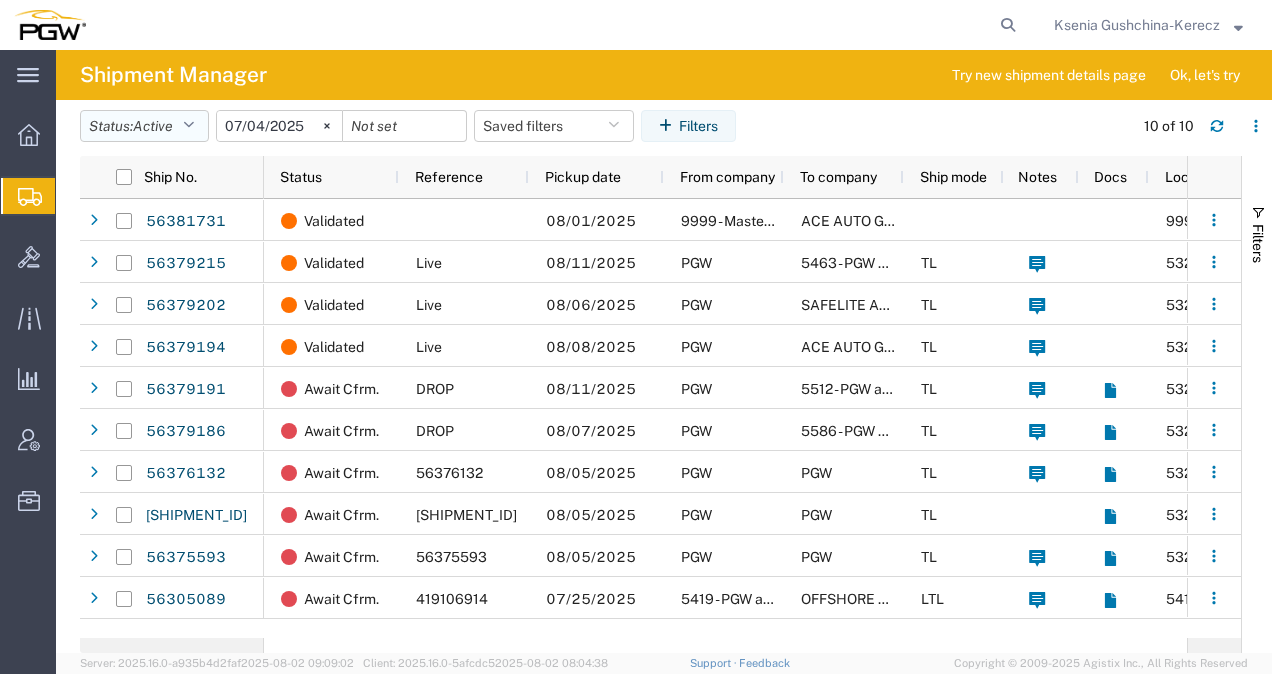 click on "Active" 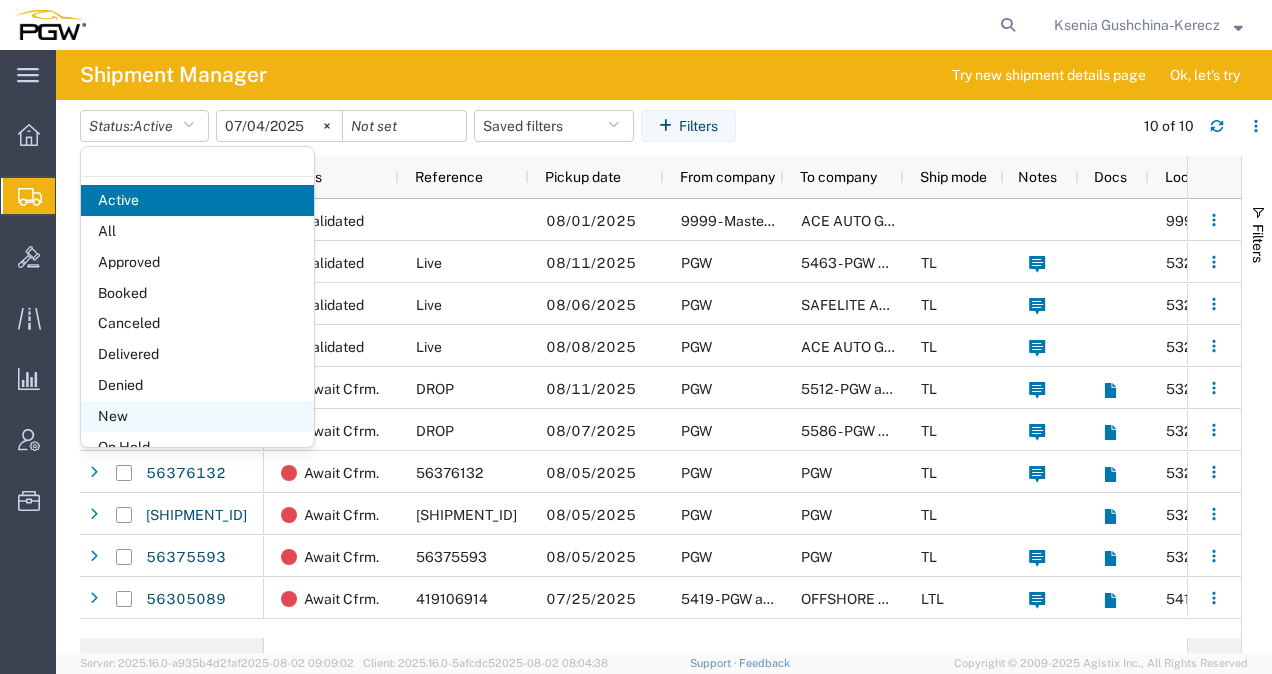 click on "New" 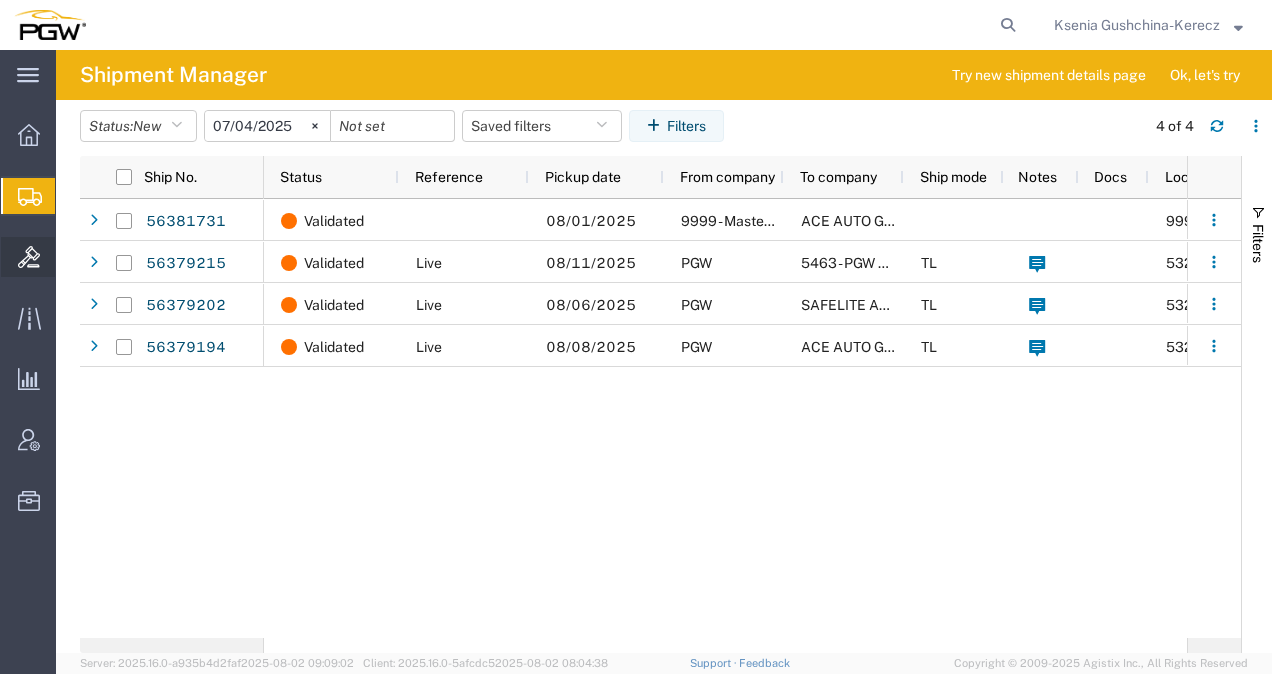 click 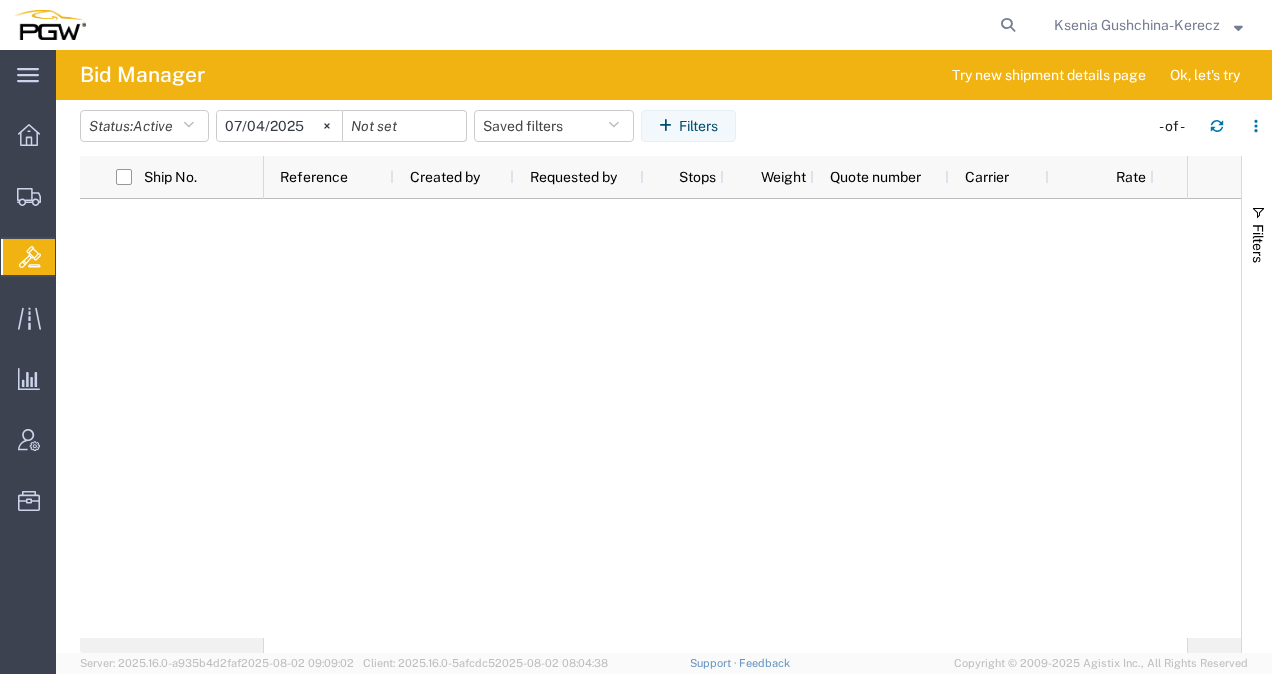 click on "Bids" 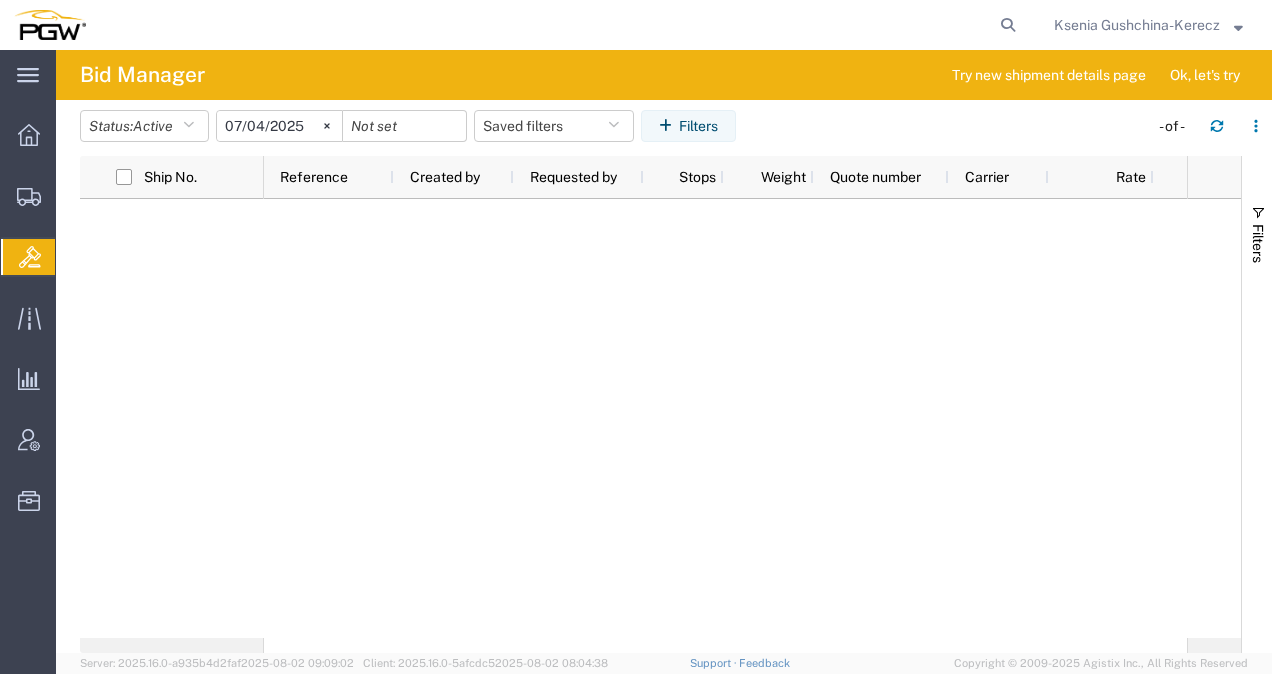 click 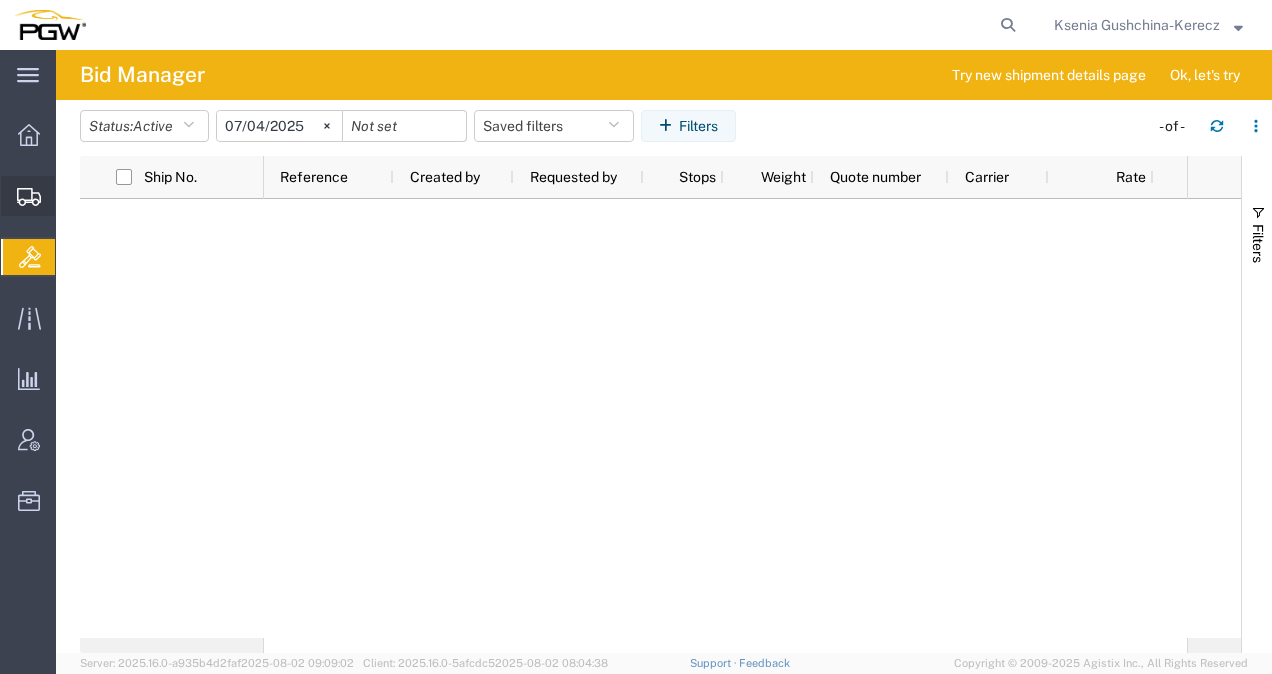 click 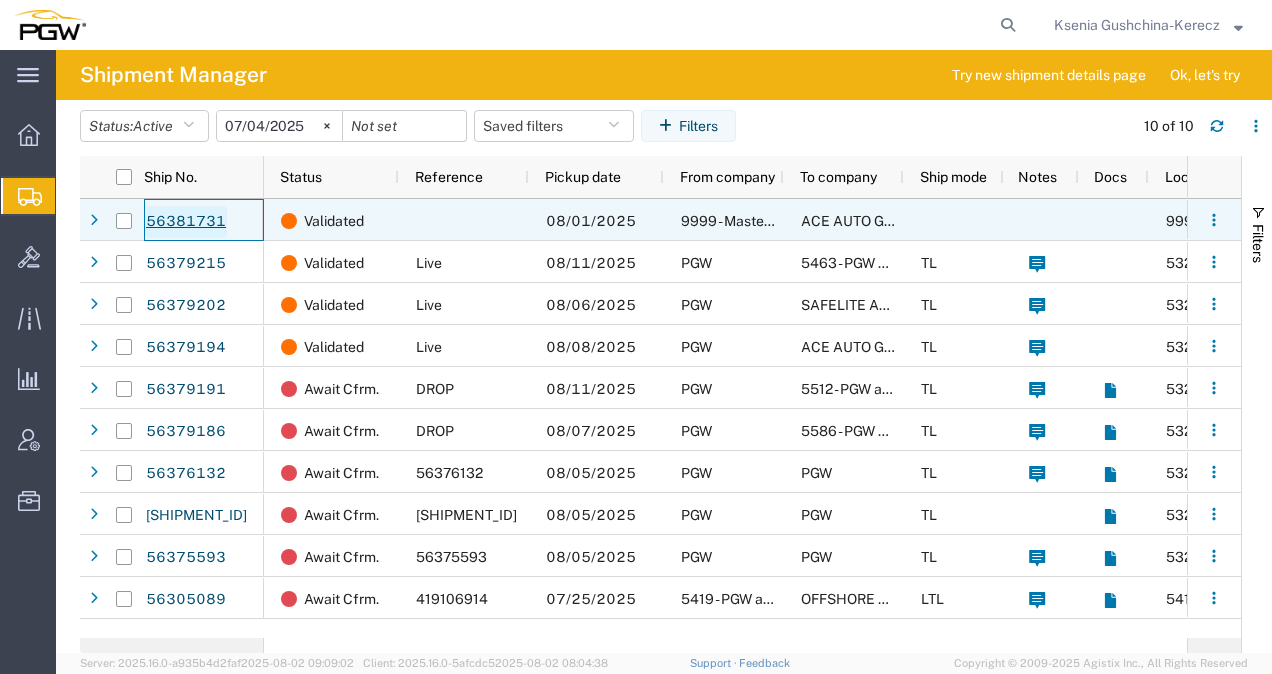 click on "56381731" 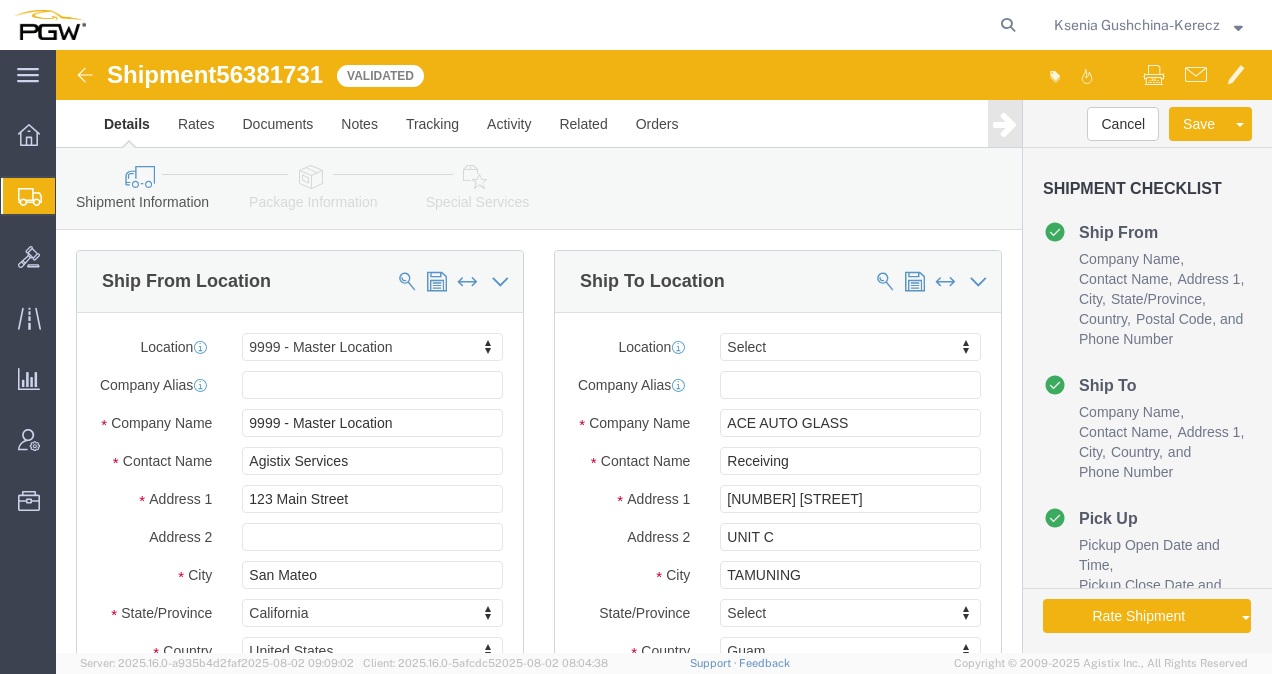 select on "28778" 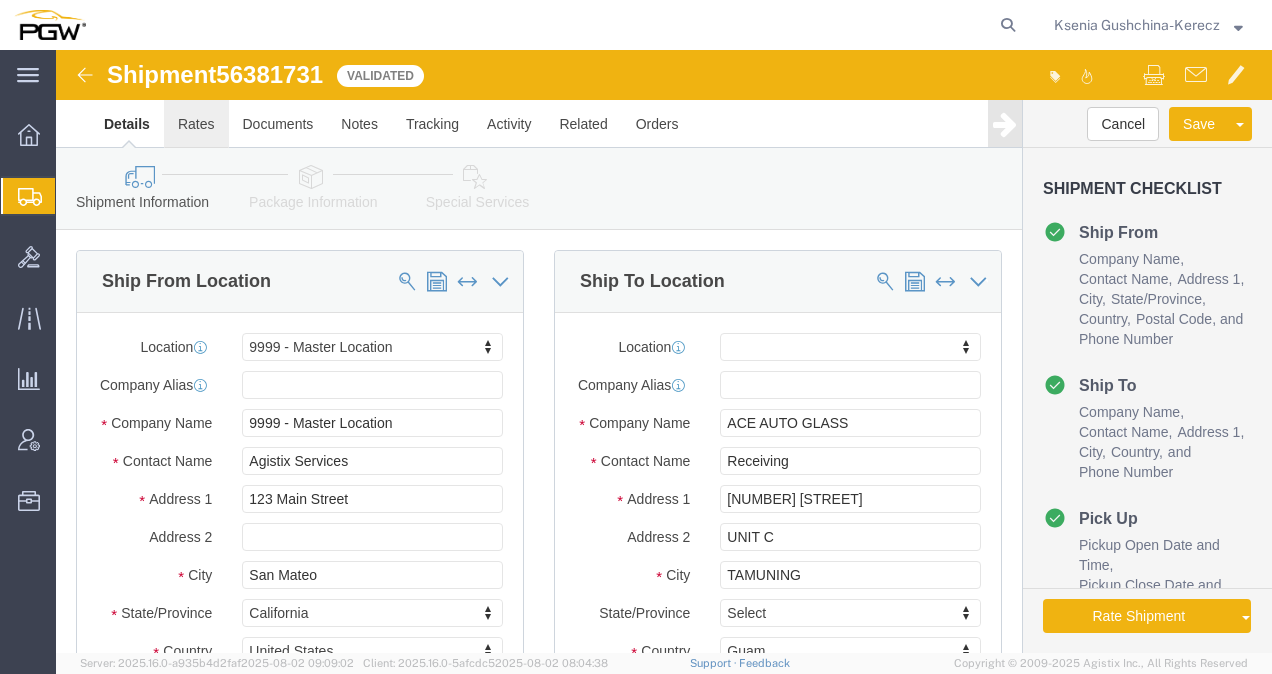 click on "Rates" 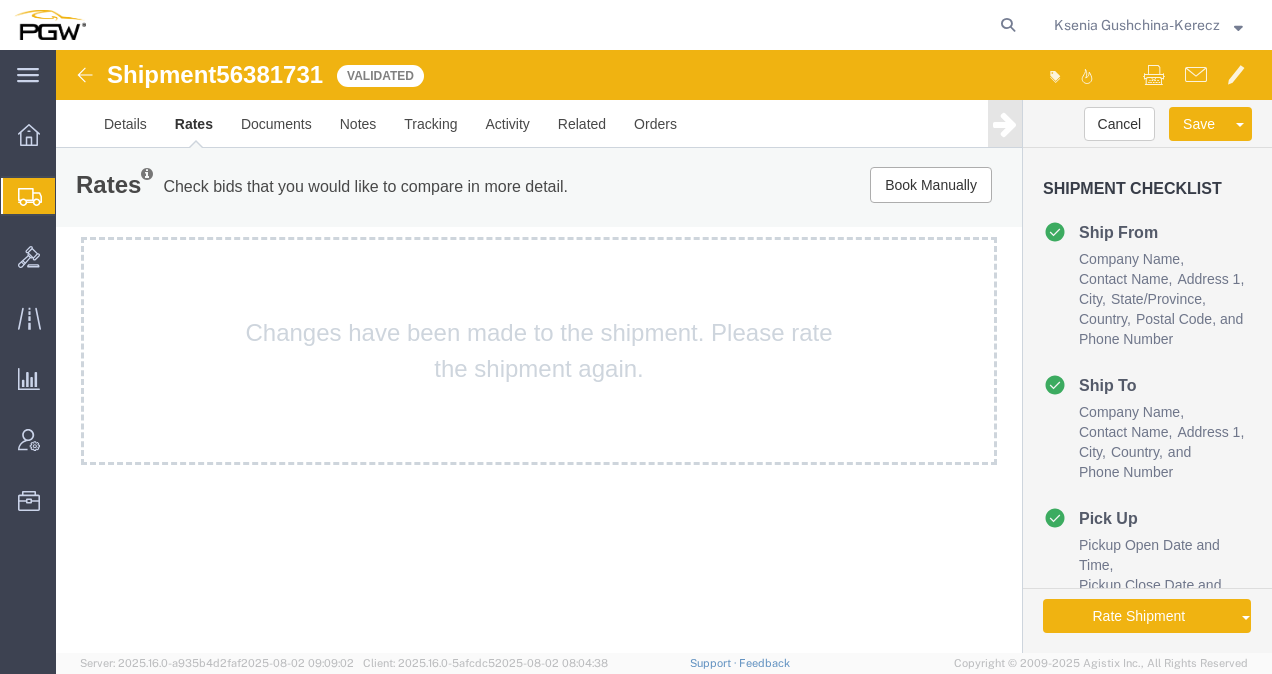 click at bounding box center (85, 75) 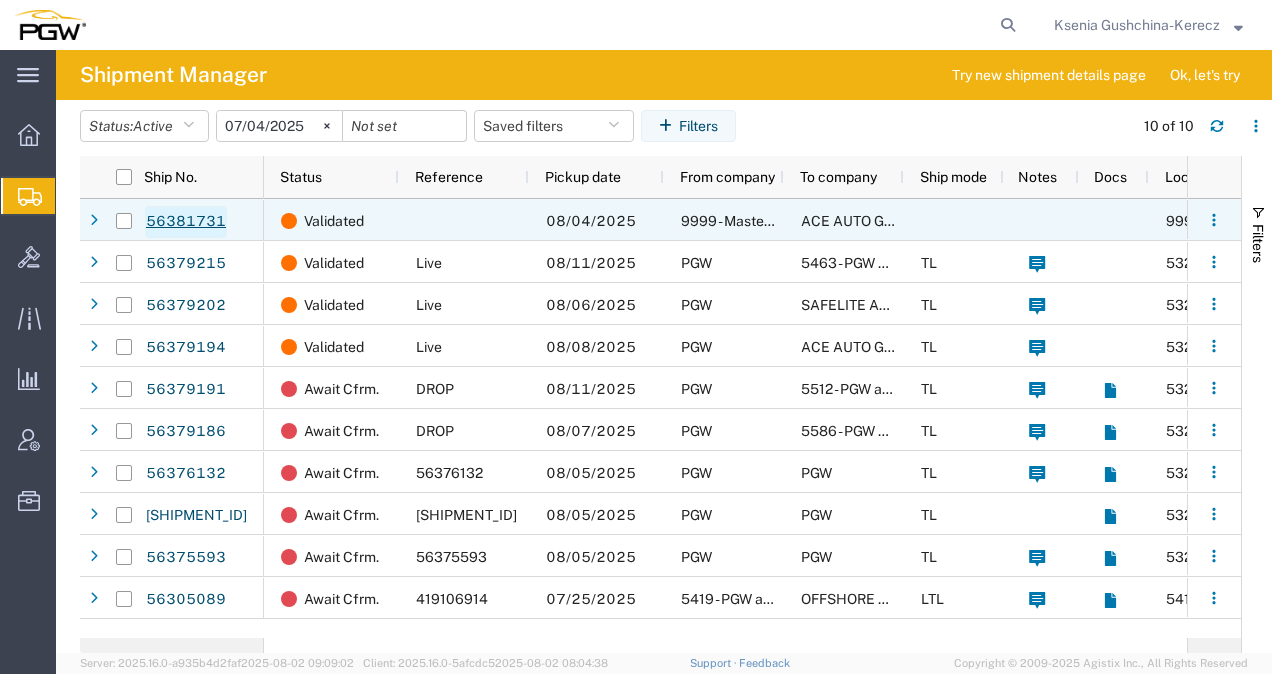 click on "56381731" 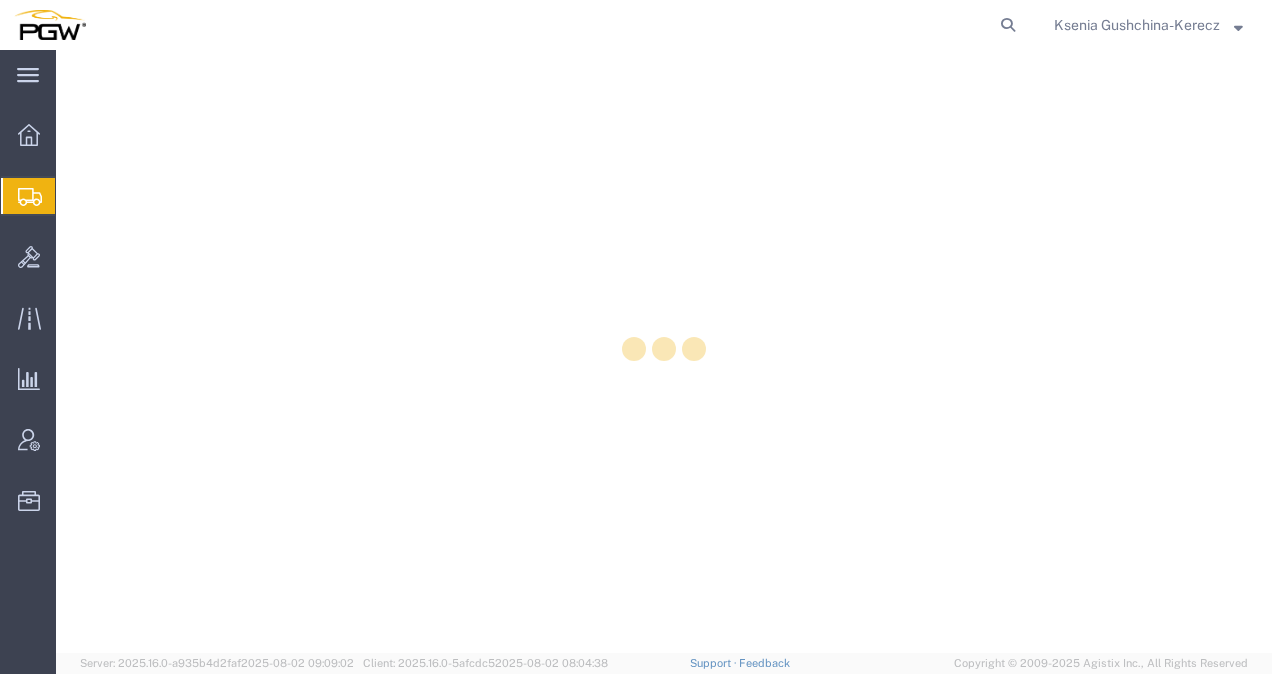 scroll, scrollTop: 0, scrollLeft: 0, axis: both 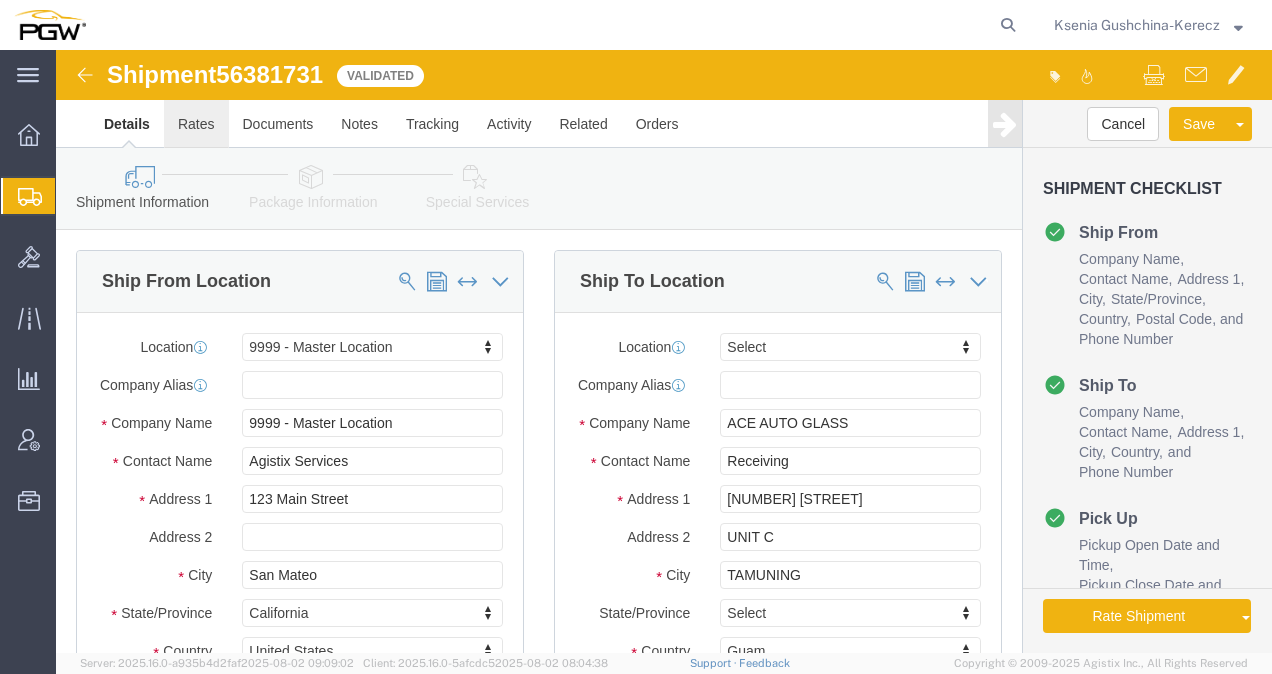 select on "28778" 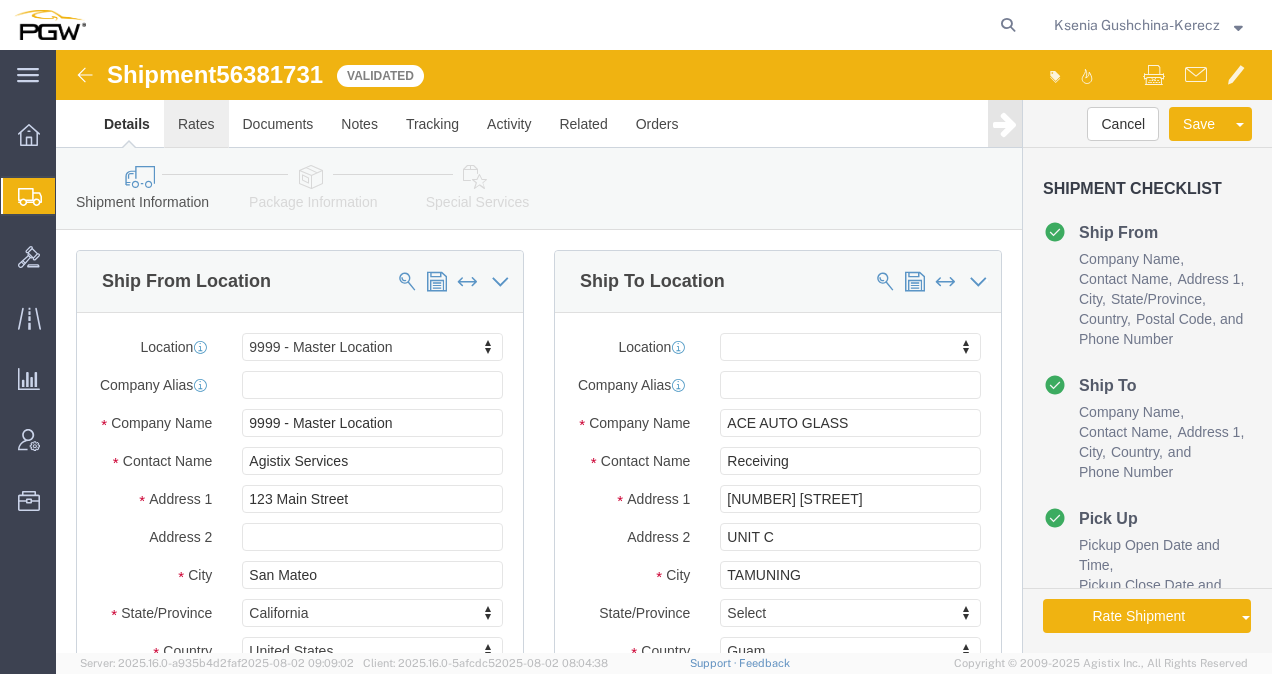 click on "Rates" 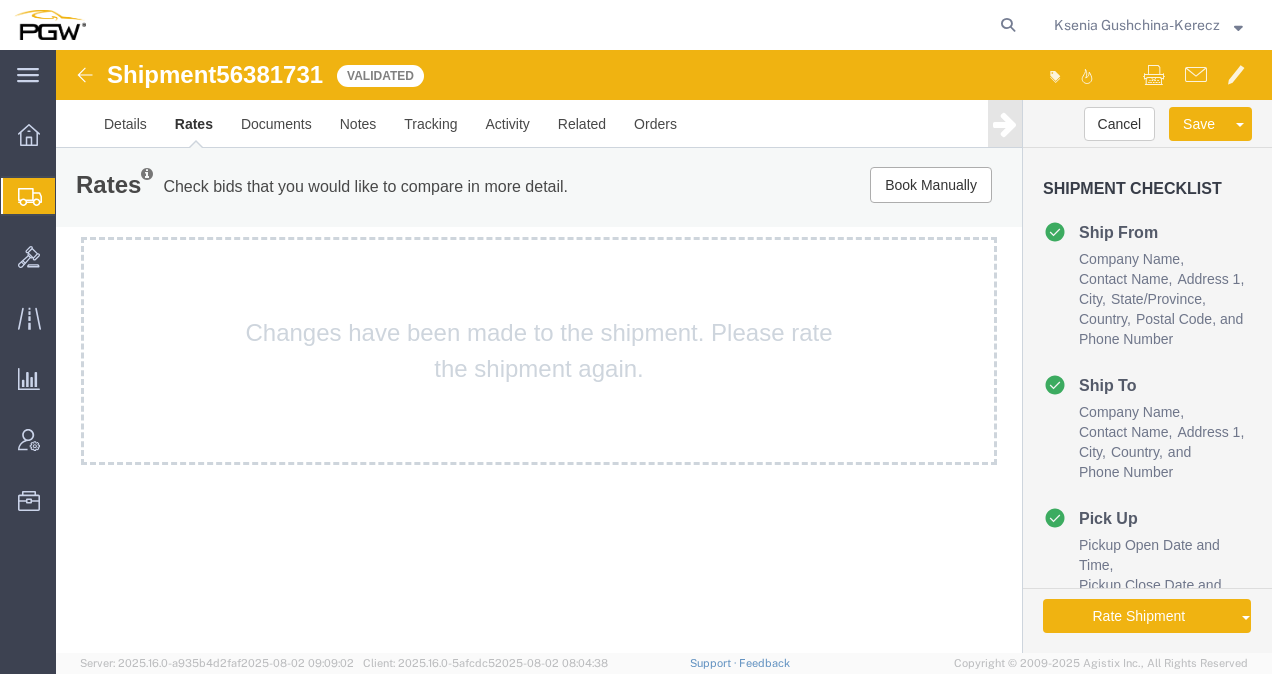 click at bounding box center (85, 75) 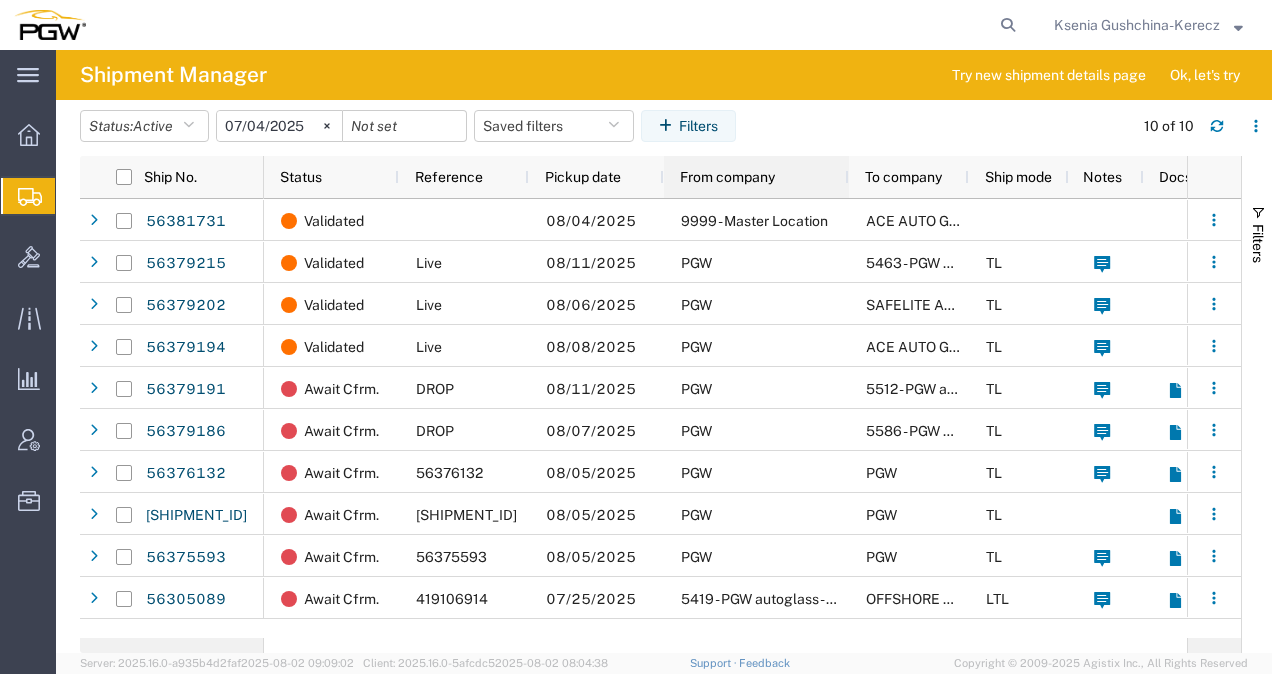 drag, startPoint x: 783, startPoint y: 180, endPoint x: 845, endPoint y: 182, distance: 62.03225 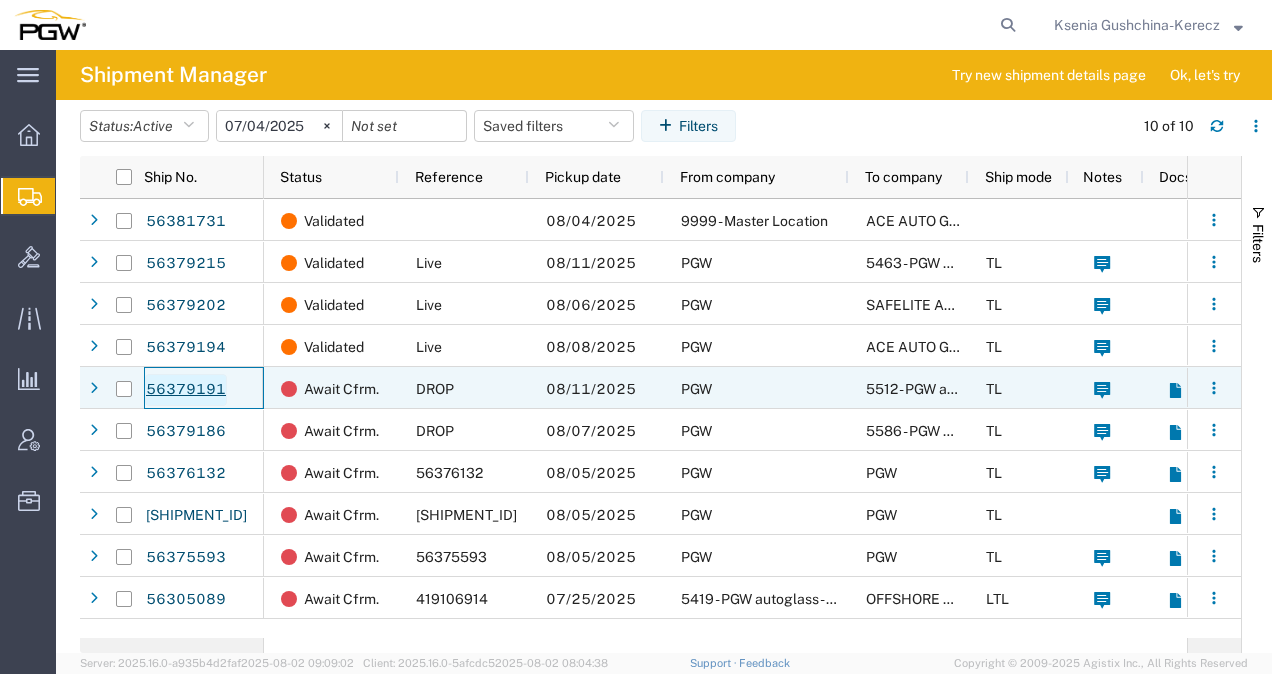 click on "56379191" 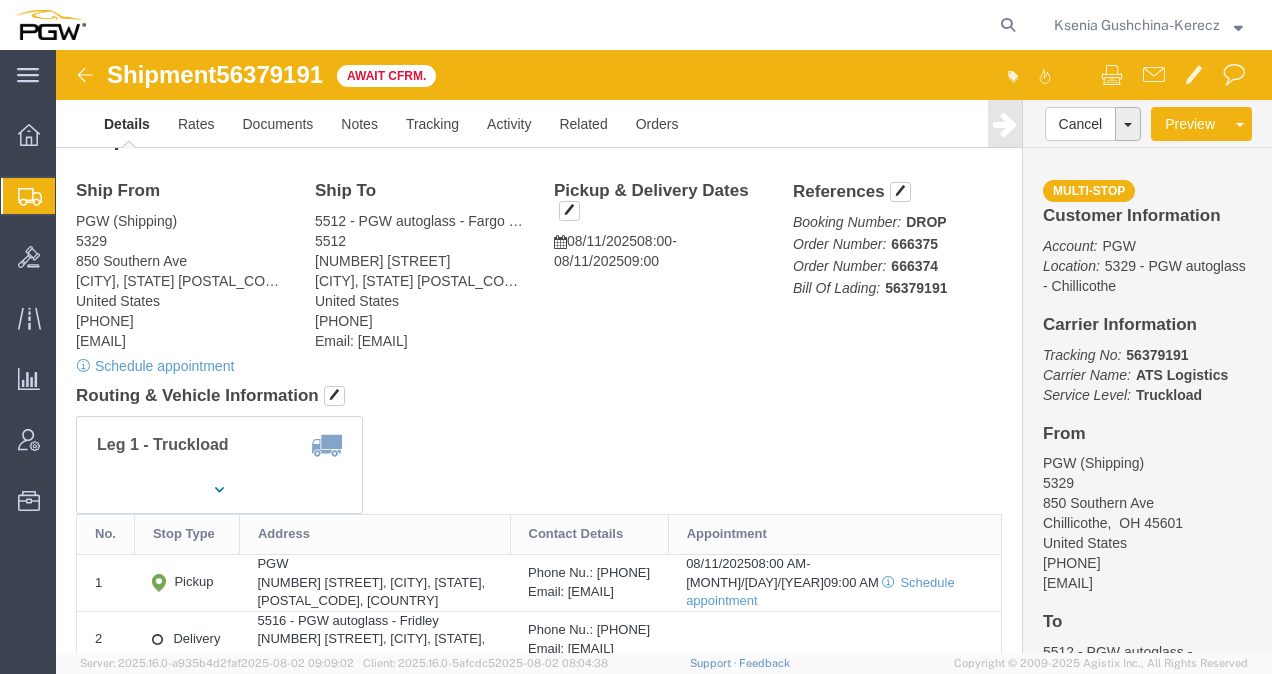 scroll, scrollTop: 0, scrollLeft: 0, axis: both 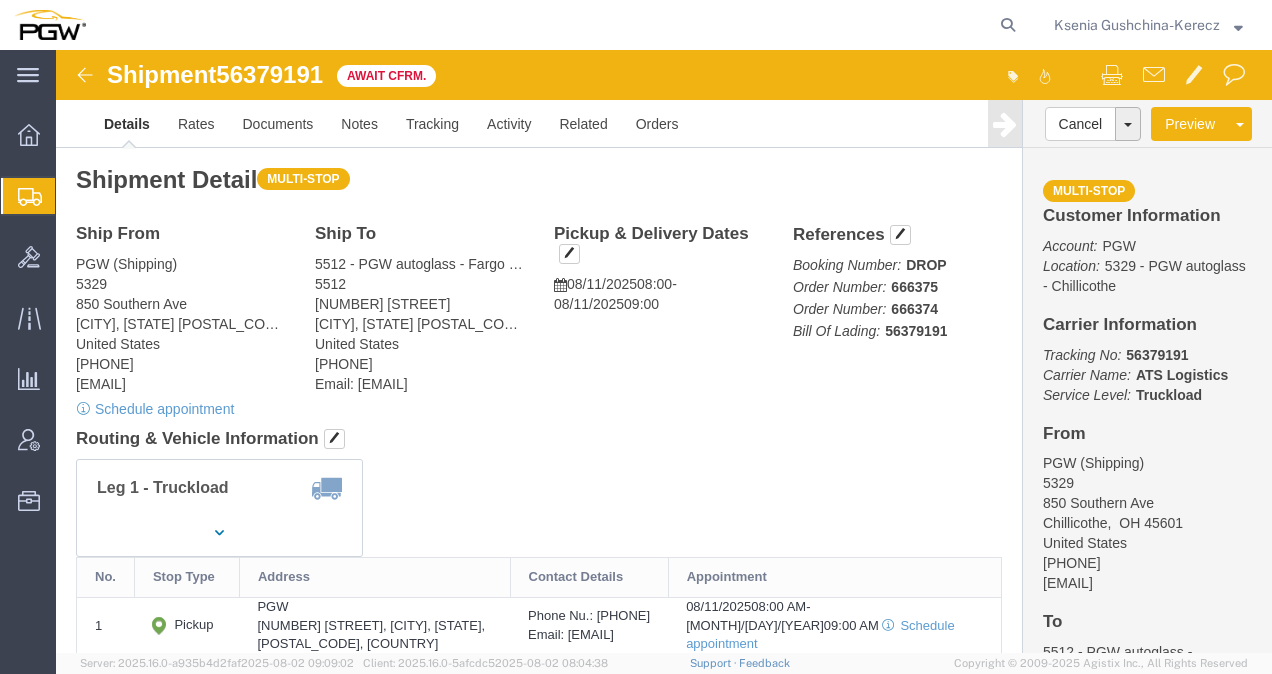 click 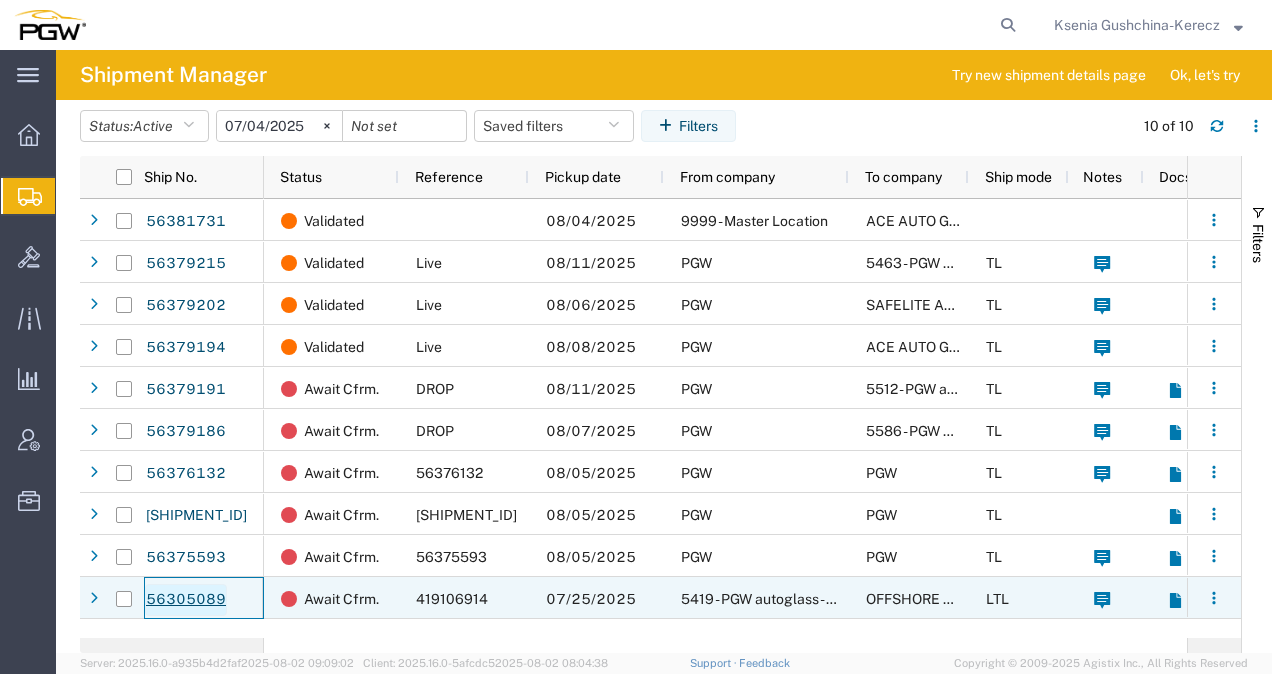 click on "56305089" 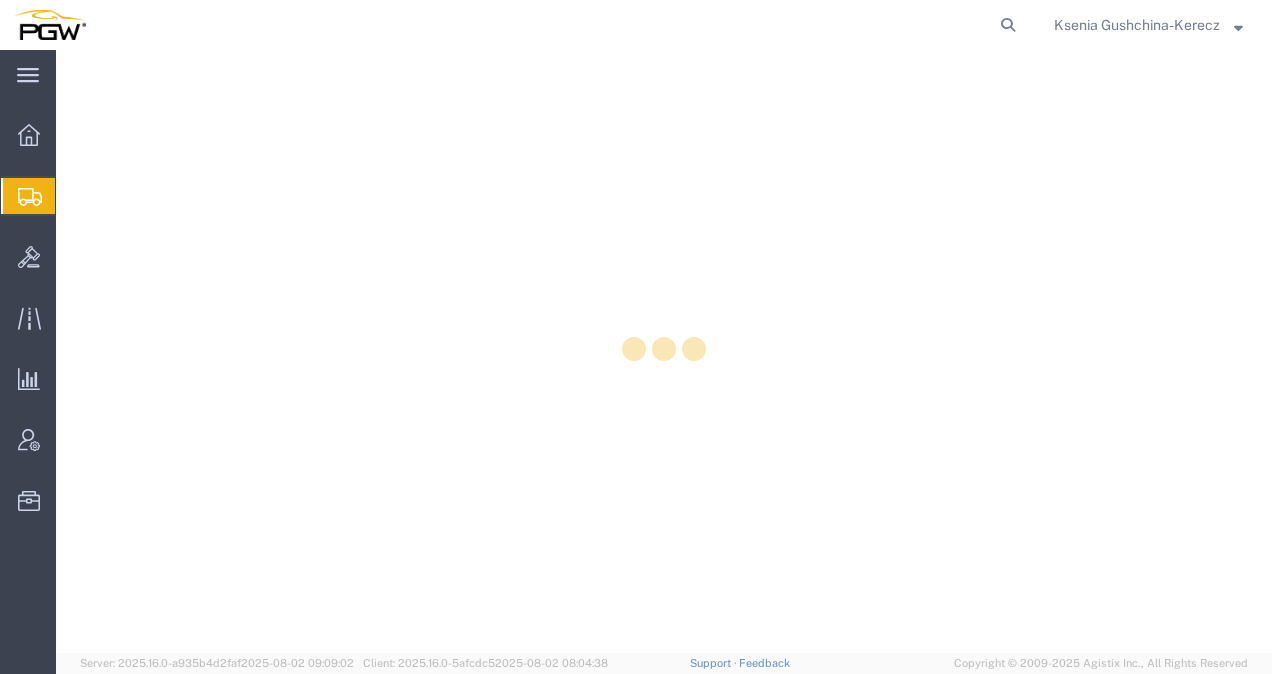 scroll, scrollTop: 0, scrollLeft: 0, axis: both 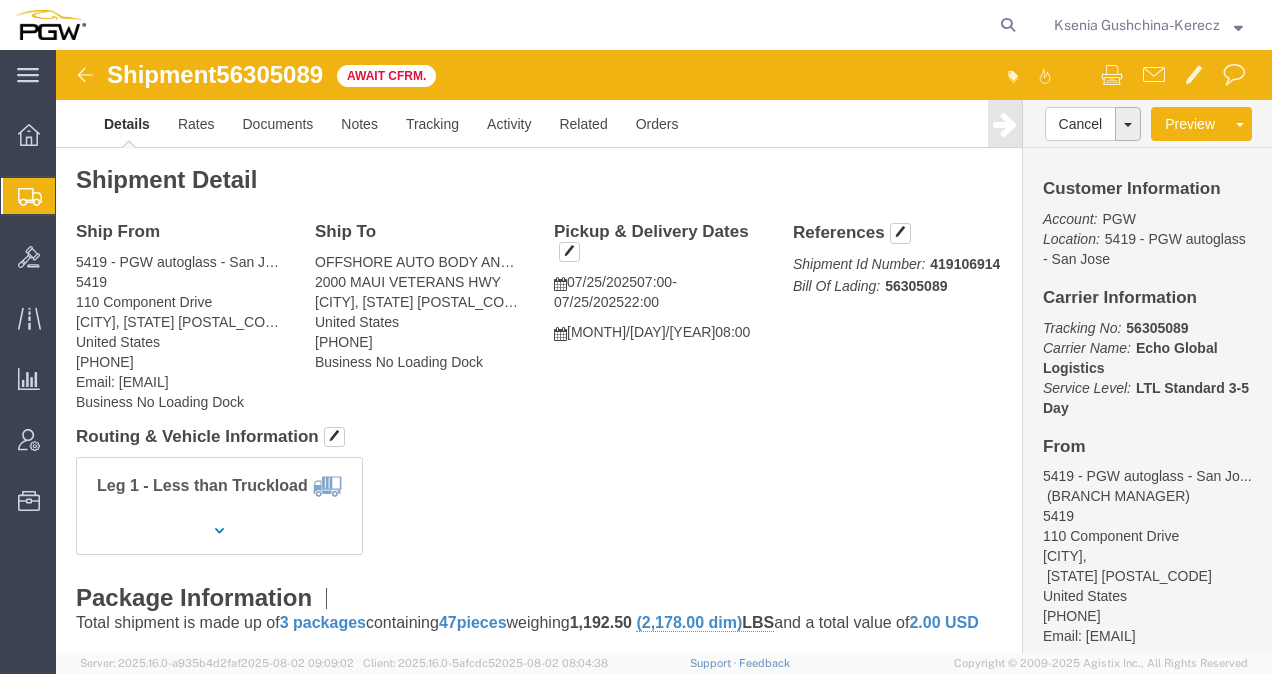 click 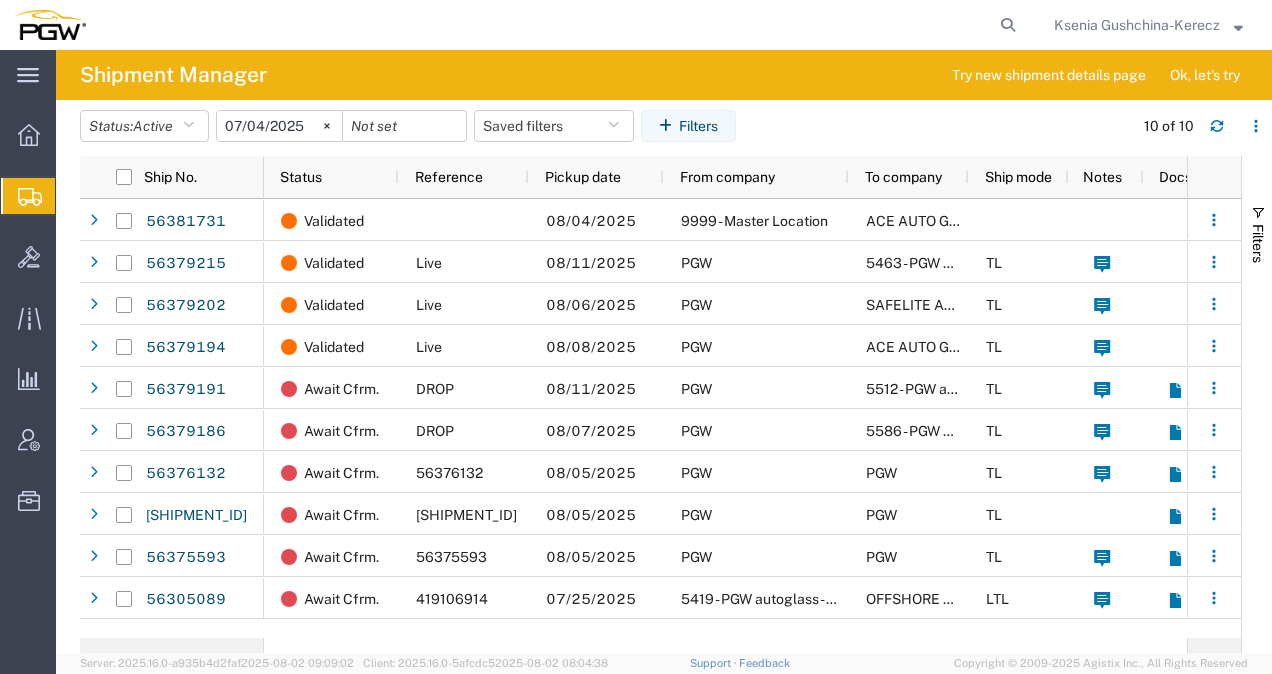 click on "Try new shipment details page" 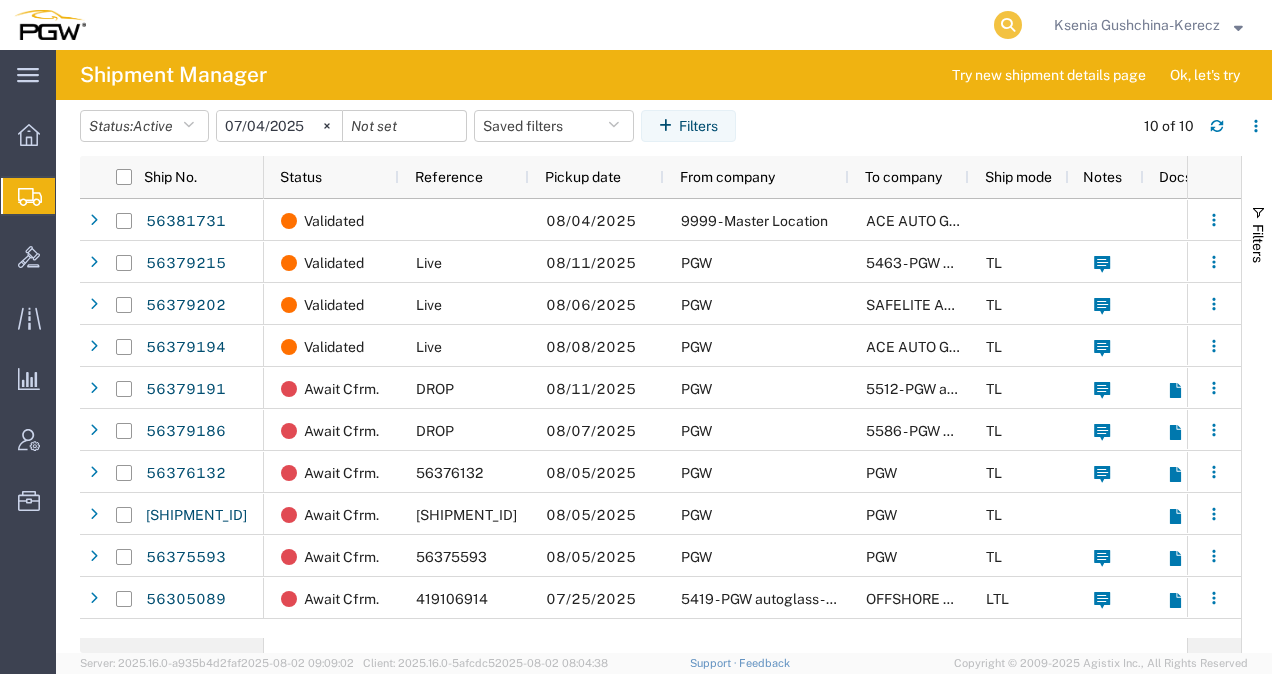 click 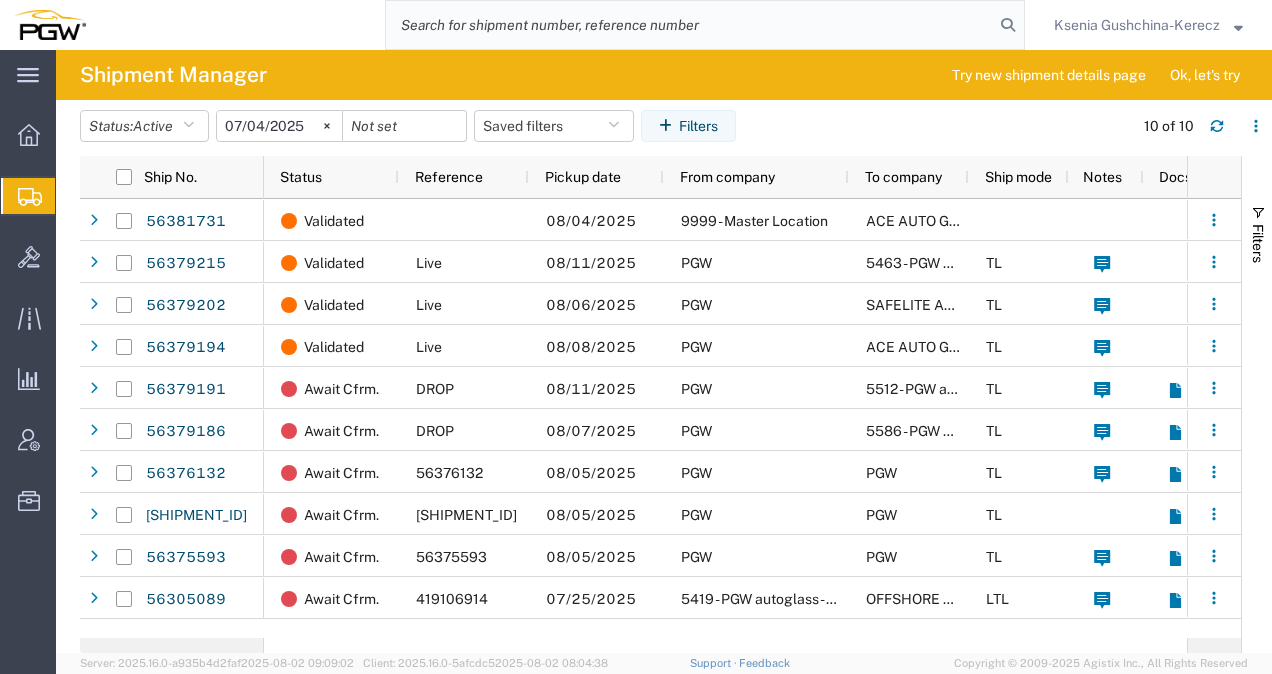 click 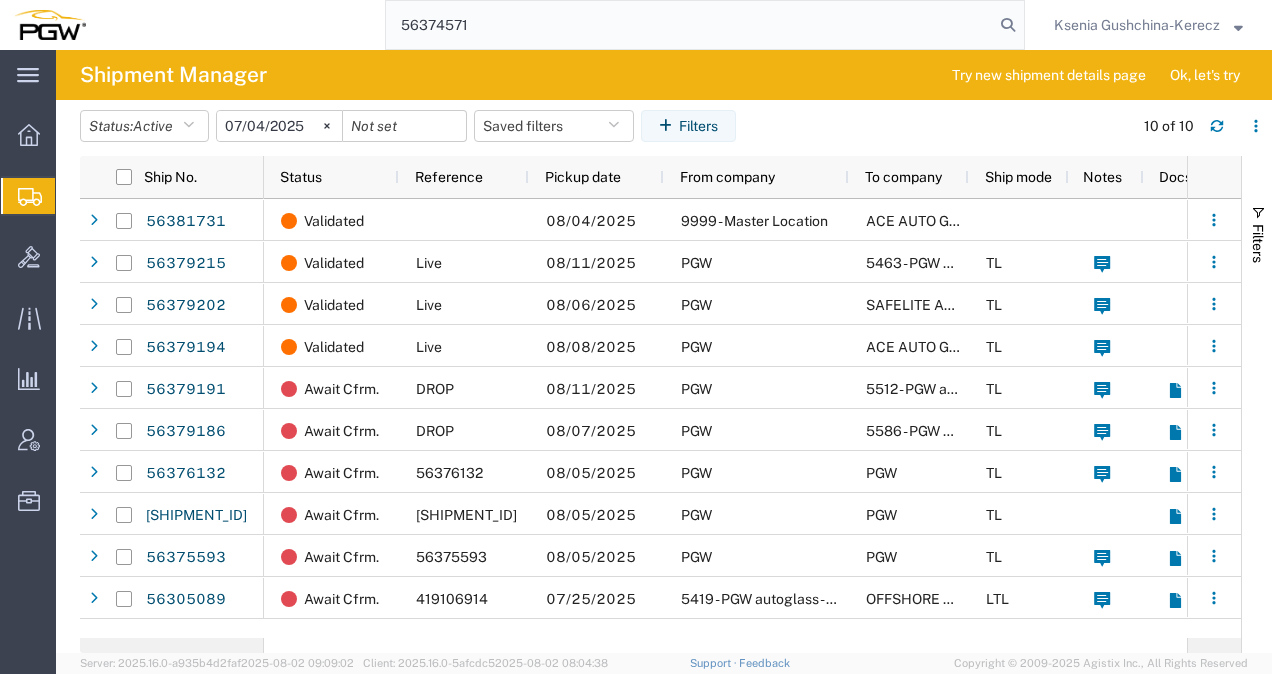 type on "56374571" 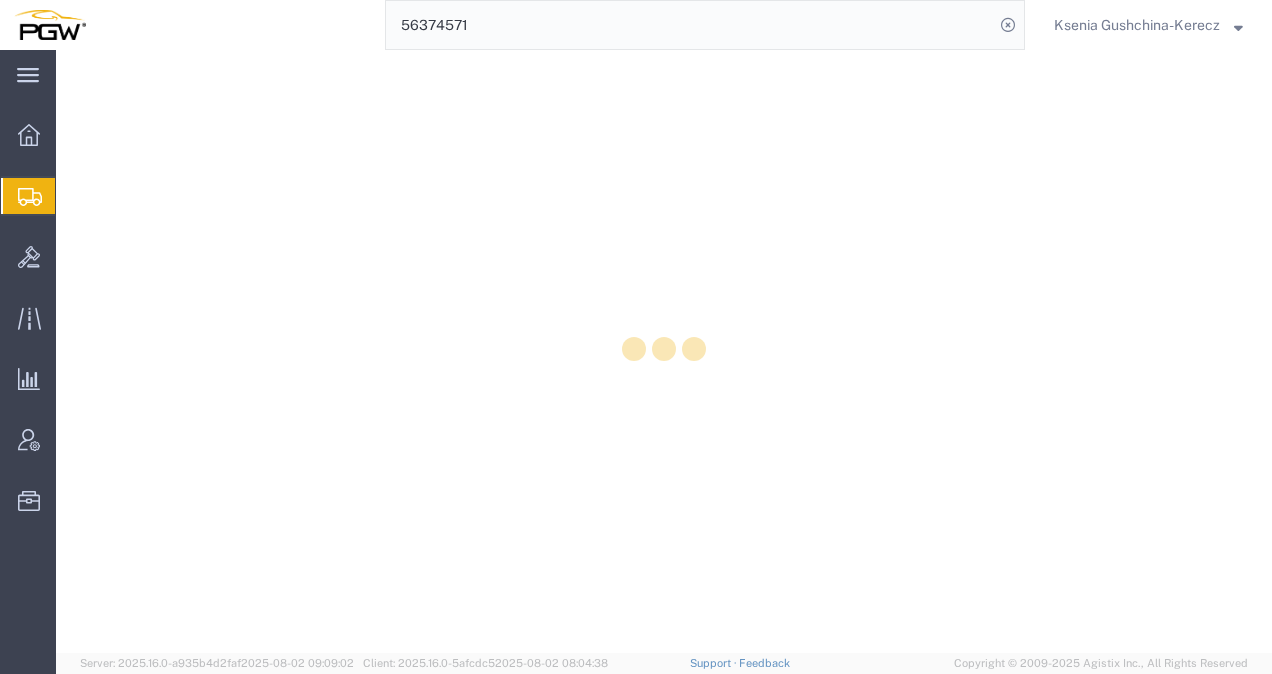scroll, scrollTop: 0, scrollLeft: 0, axis: both 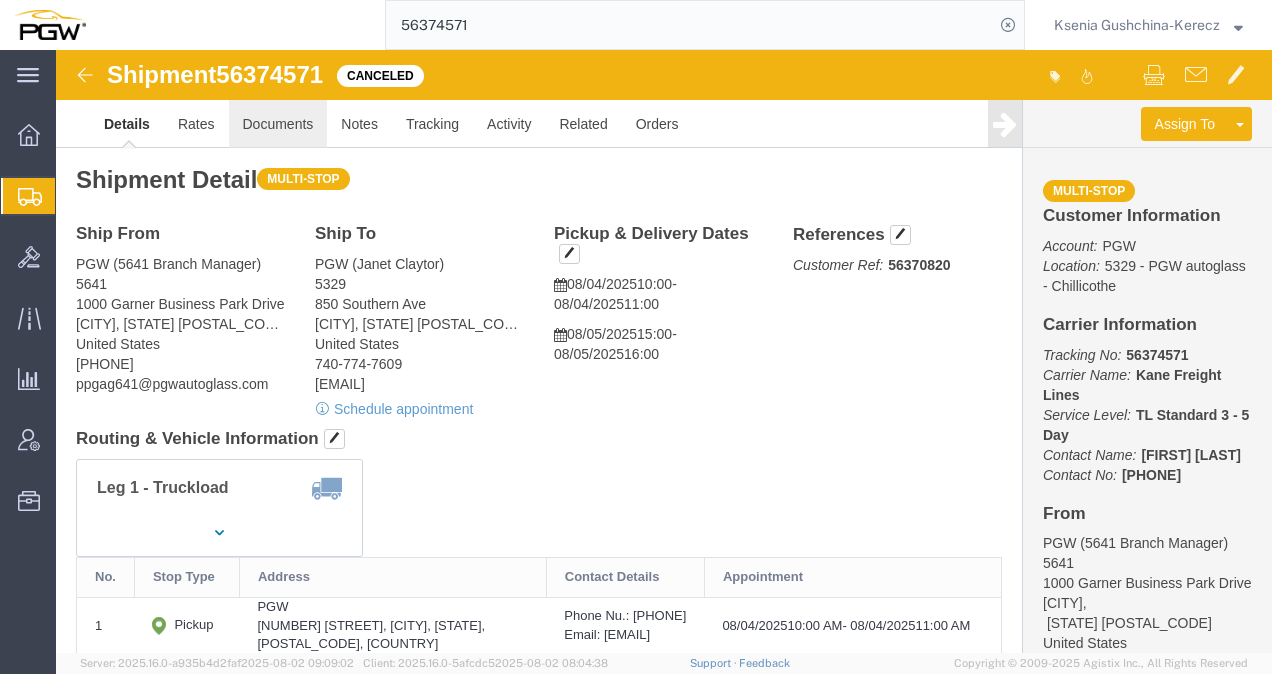 click on "Documents" 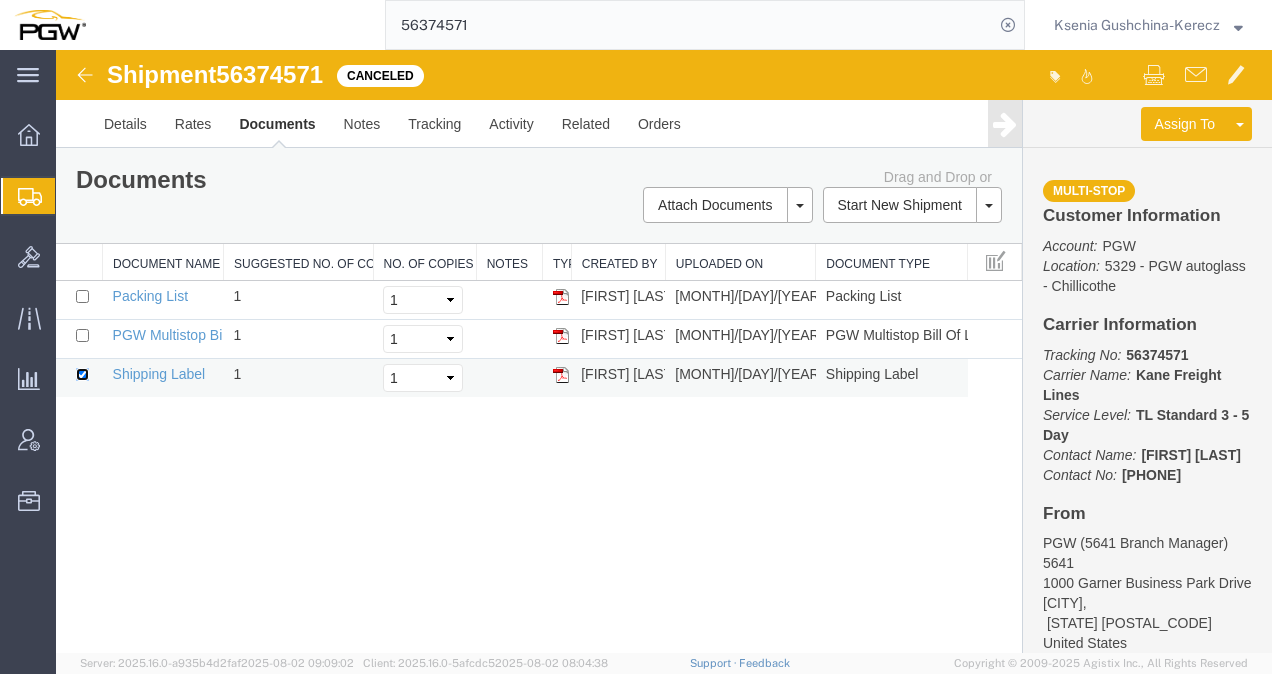 click at bounding box center [82, 374] 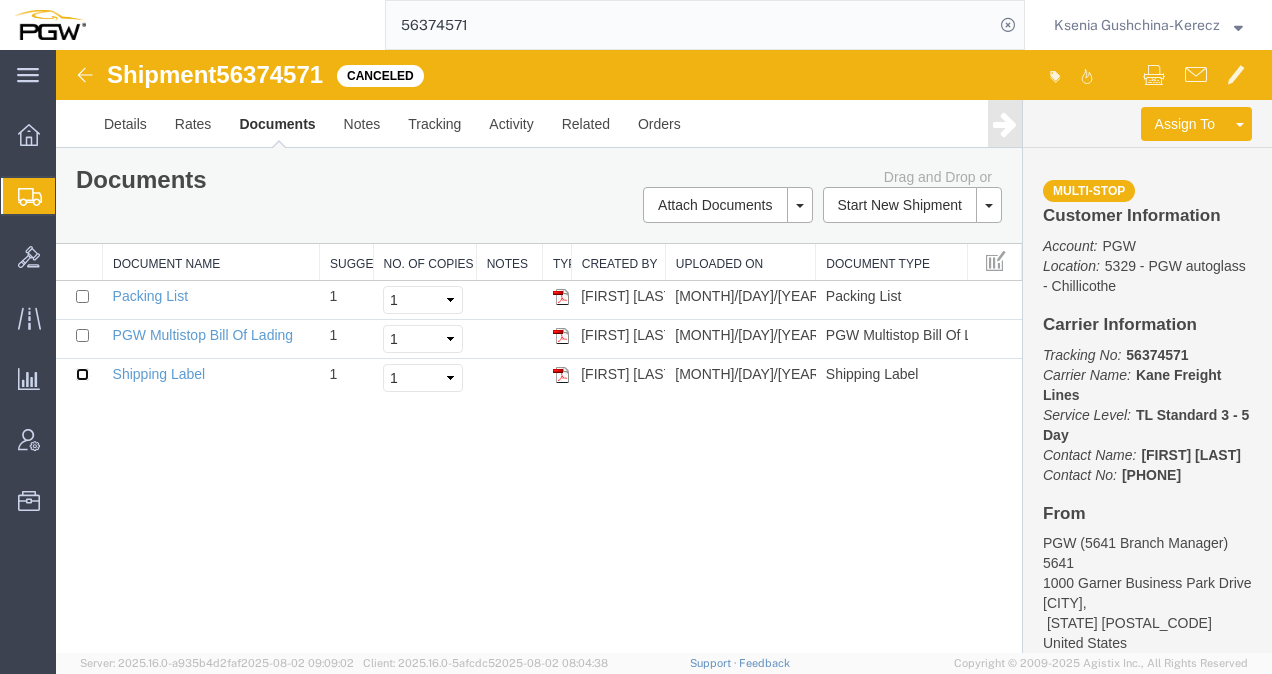 drag, startPoint x: 227, startPoint y: 265, endPoint x: 324, endPoint y: 262, distance: 97.04638 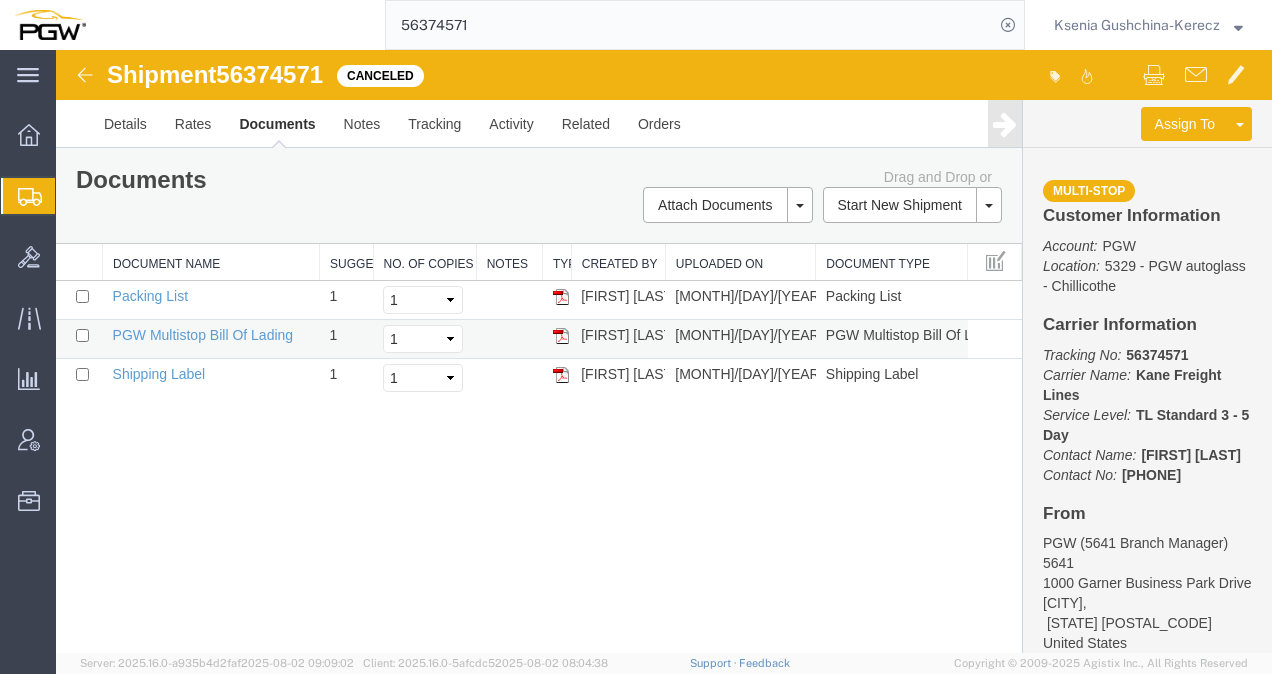 click on "PGW Multistop Bill Of Lading" at bounding box center [211, 339] 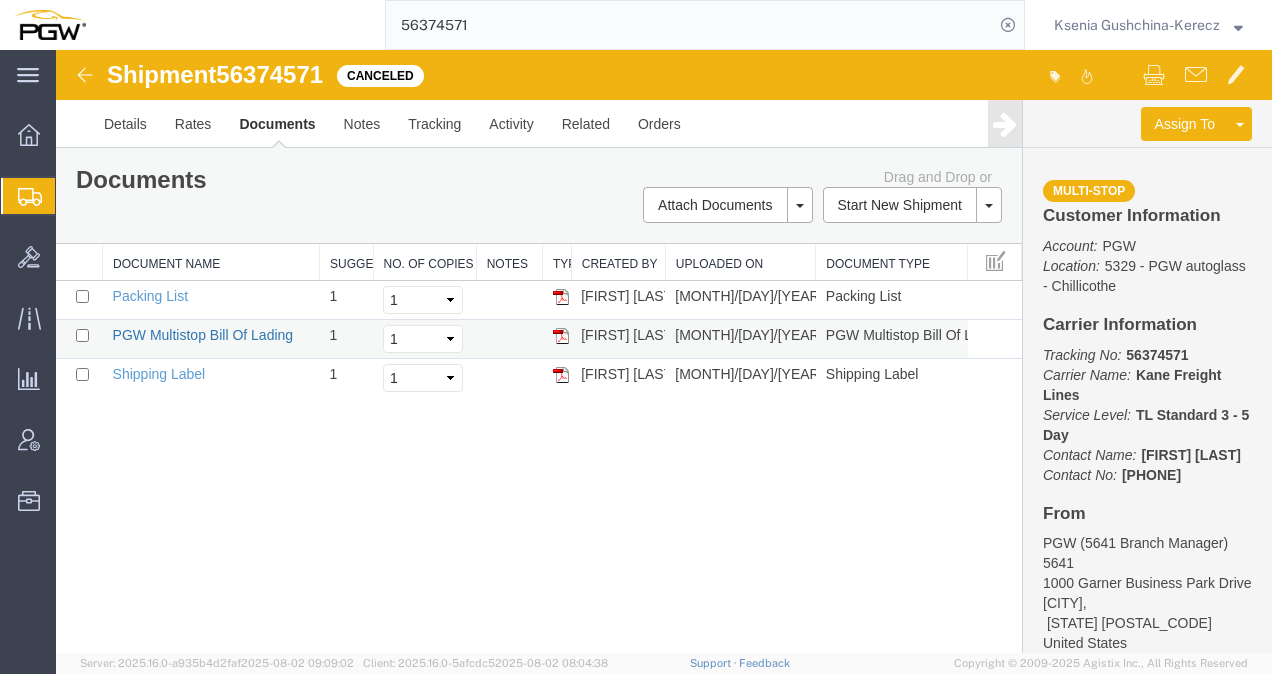 click on "PGW Multistop Bill Of Lading" at bounding box center [203, 335] 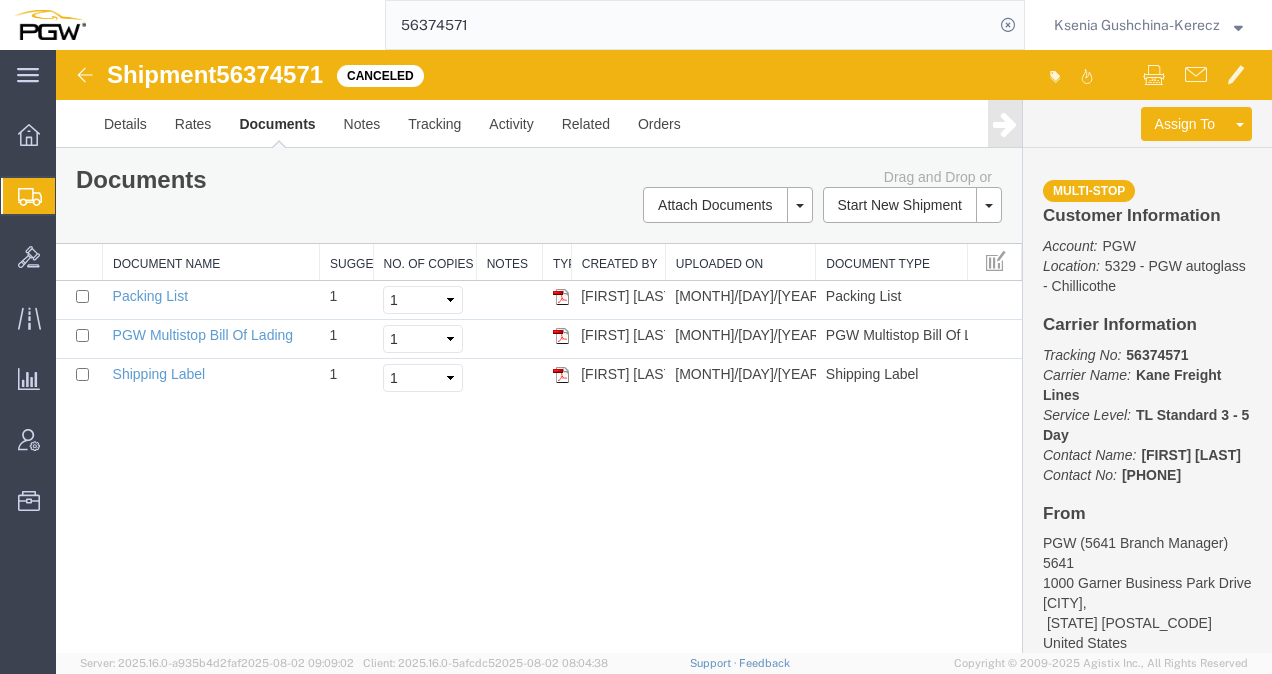 click on "Shipment  56374571 3
of
3   Canceled
Details Rates Documents Notes Tracking Activity Related Orders
Assign To
Clone Shipment
Save As Template
Uncancel Shipment
Multi-stop
Customer Information
Account: PGW
Location: 5329 - PGW autoglass - Chillicothe
Carrier Information
Tracking No: 56374571
Carrier Name: Kane Freight Lines Kane Freight Lines
Service Level: TL Standard 3 - 5 Day
Contact Name: [FIRST] [LAST]
Contact No: [PHONE]
From
PGW (5641 Branch Manager)
5641 [NUMBER] [STREET] [CITY],
[STATE] [POSTAL_CODE]
United States
[PHONE] [EMAIL]
To
PGW ([CONTACT_NAME])
5329 [NUMBER] [STREET] [CITY], [STATE] [POSTAL_CODE]
United States
[PHONE] [EMAIL]
Other details
Reference: 56370820
Ship Date:" at bounding box center [664, 351] 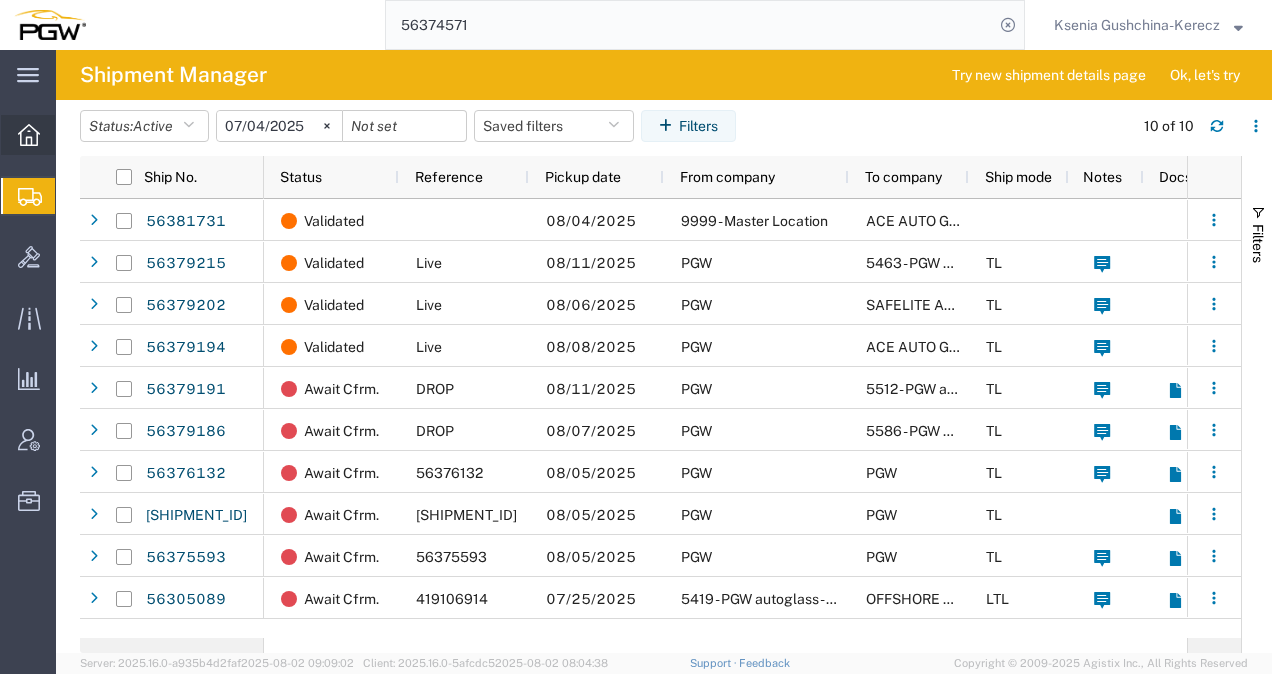 click 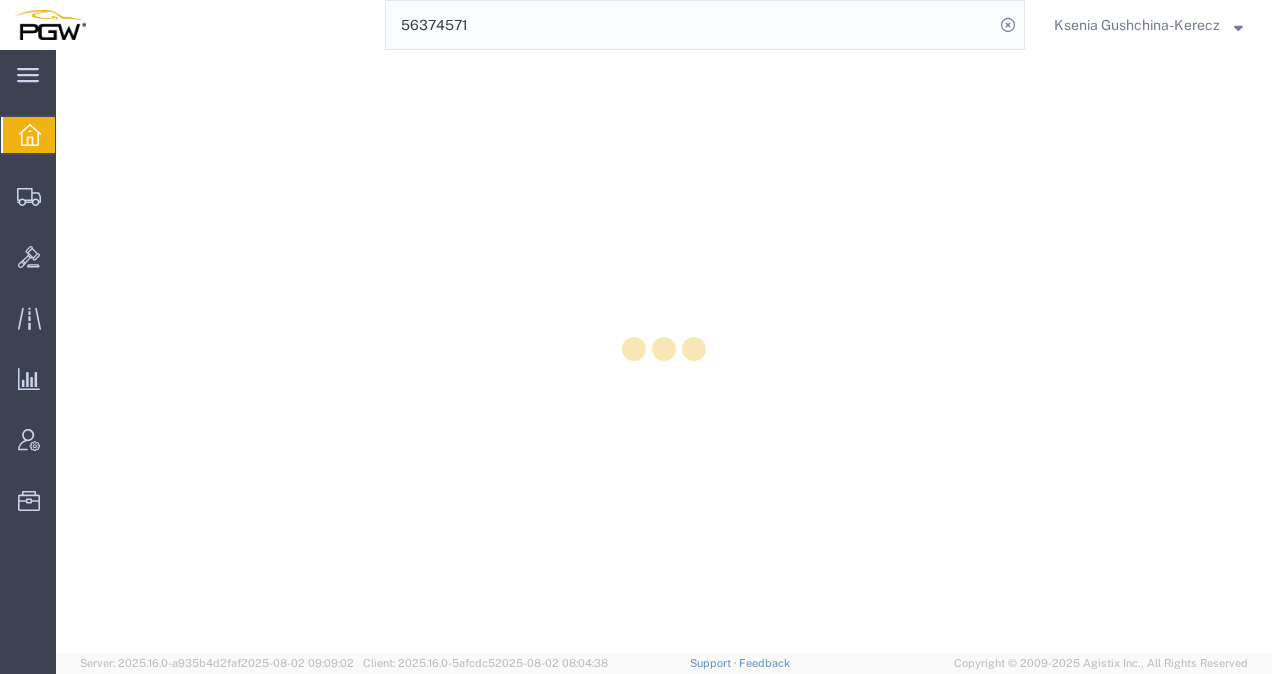 scroll, scrollTop: 0, scrollLeft: 0, axis: both 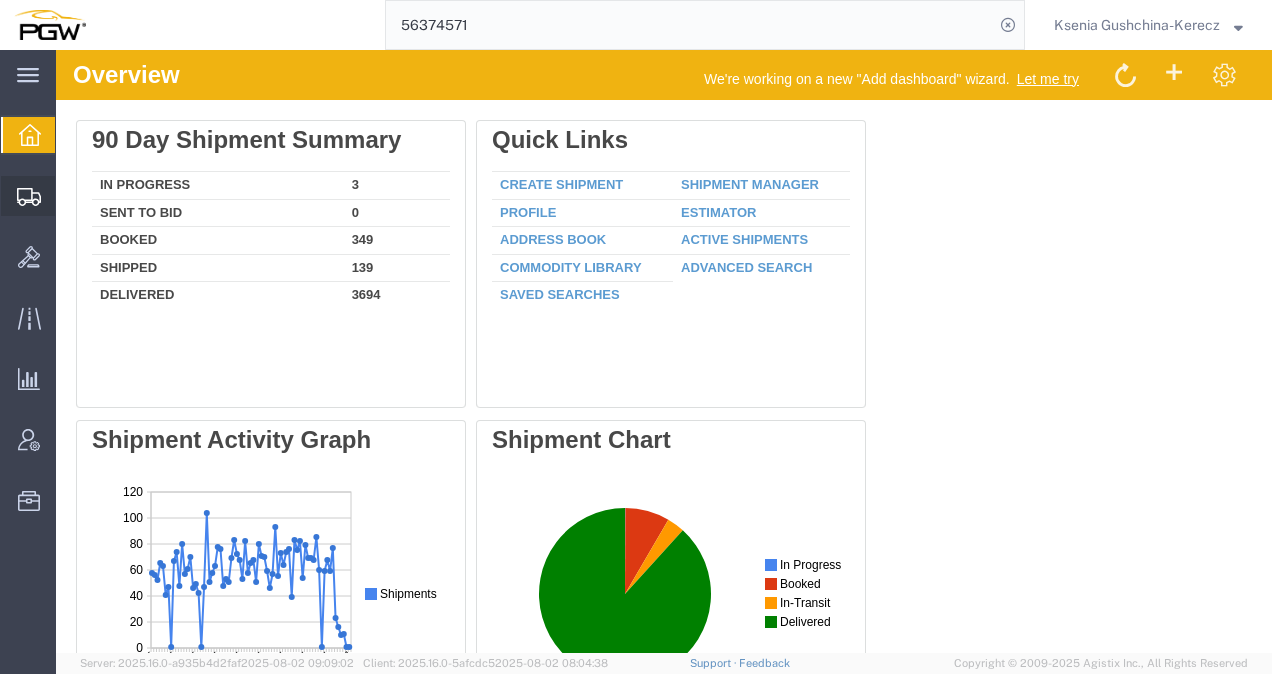 click 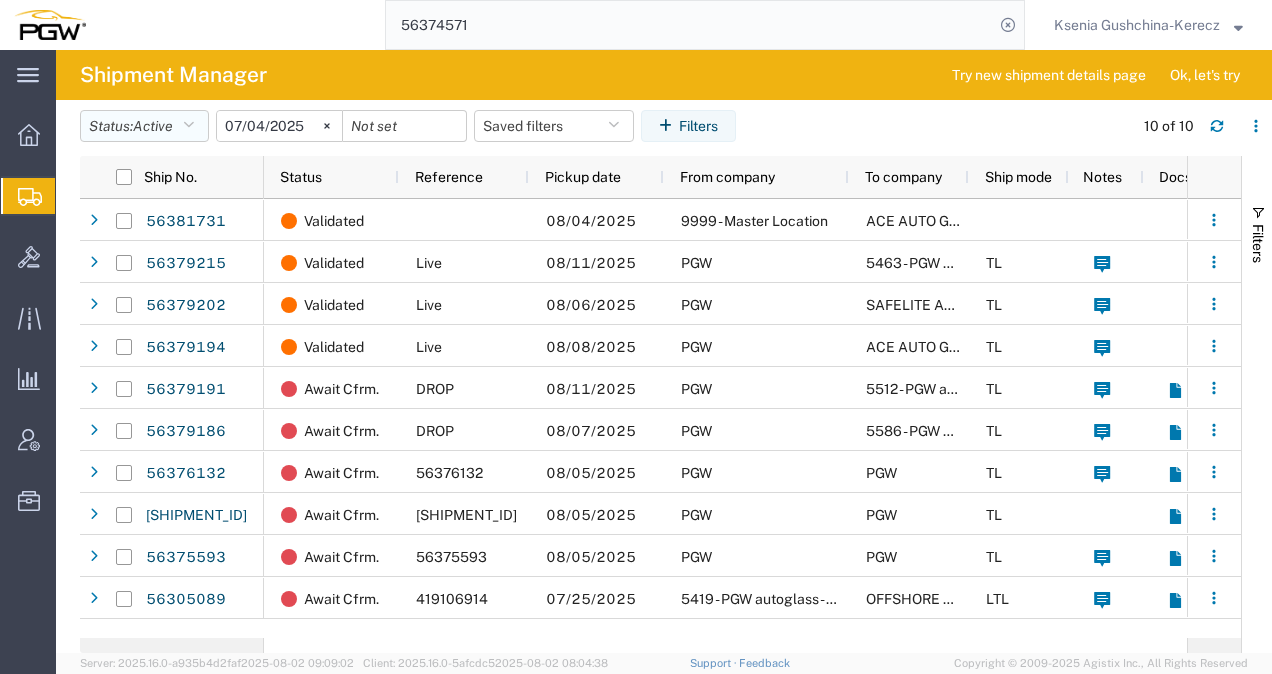 click on "Status:  Active" 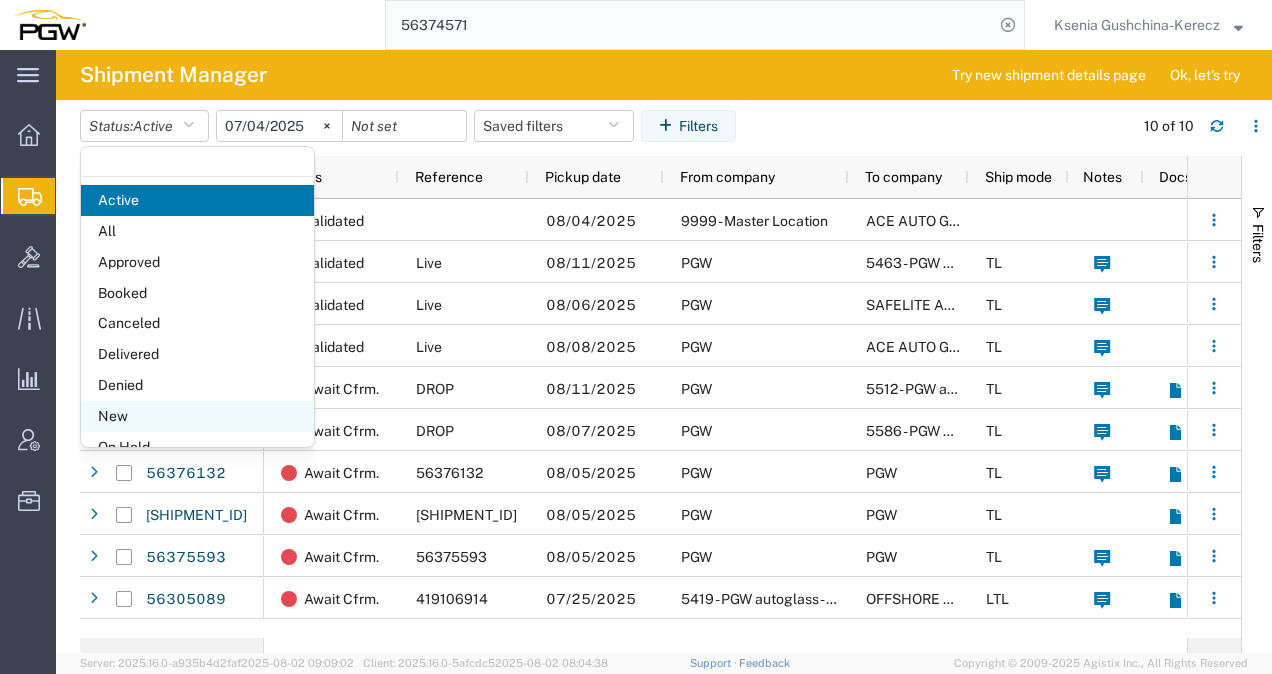 click on "New" 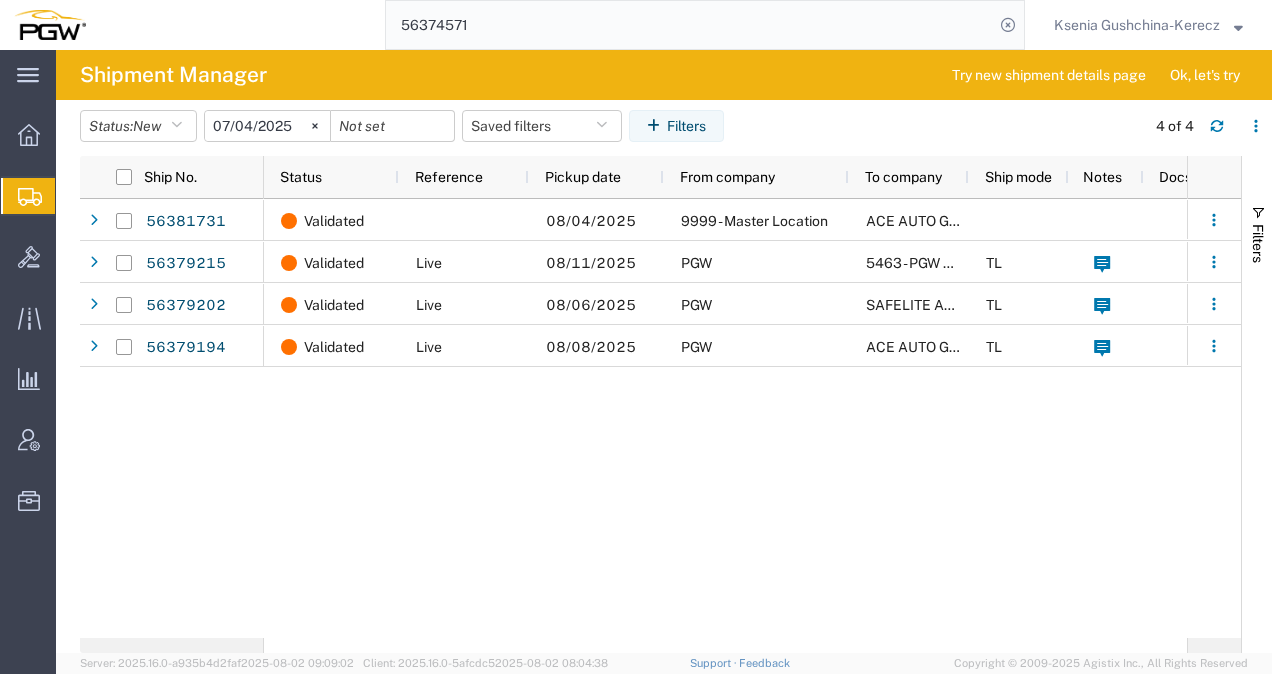 click on "Validated [MONTH]/[DAY]/[YEAR] 9999 - Master Location ACE AUTO GLASS     9999 - Master Location Validated Live [MONTH]/[DAY]/[YEAR] PGW 5463 - PGW autoglass - Laredo TL
5329 - PGW autoglass - Chillicothe Validated Live [MONTH]/[DAY]/[YEAR] PGW SAFELITE AUTO GLASS TL
5329 - PGW autoglass - Chillicothe Validated Live [MONTH]/[DAY]/[YEAR] PGW ACE AUTO GLS-HONOLULU TL
5329 - PGW autoglass - Chillicothe" 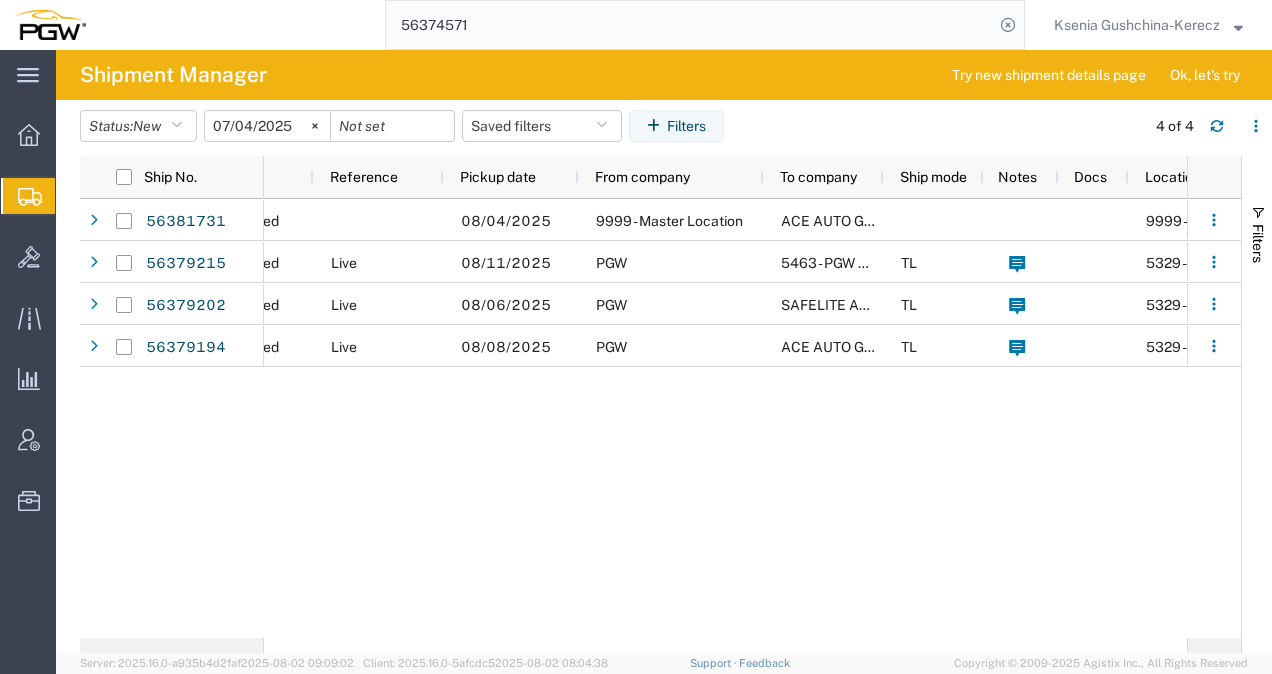 scroll, scrollTop: 0, scrollLeft: 138, axis: horizontal 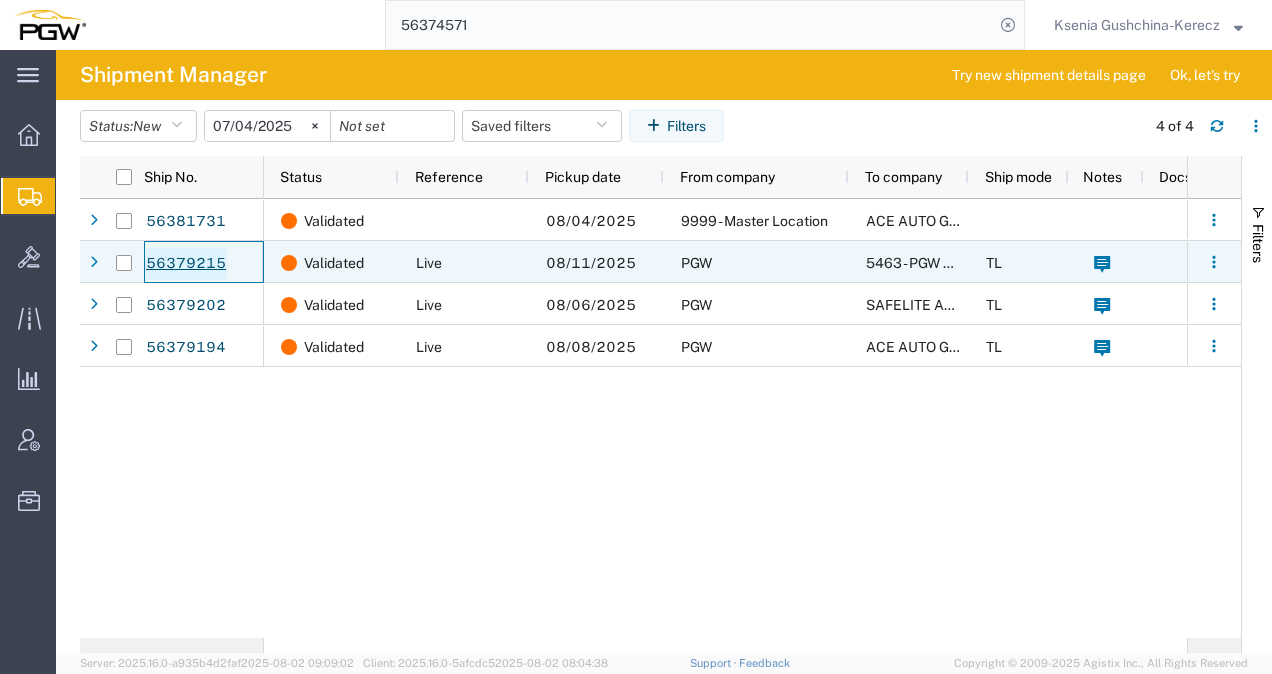 click on "56379215" 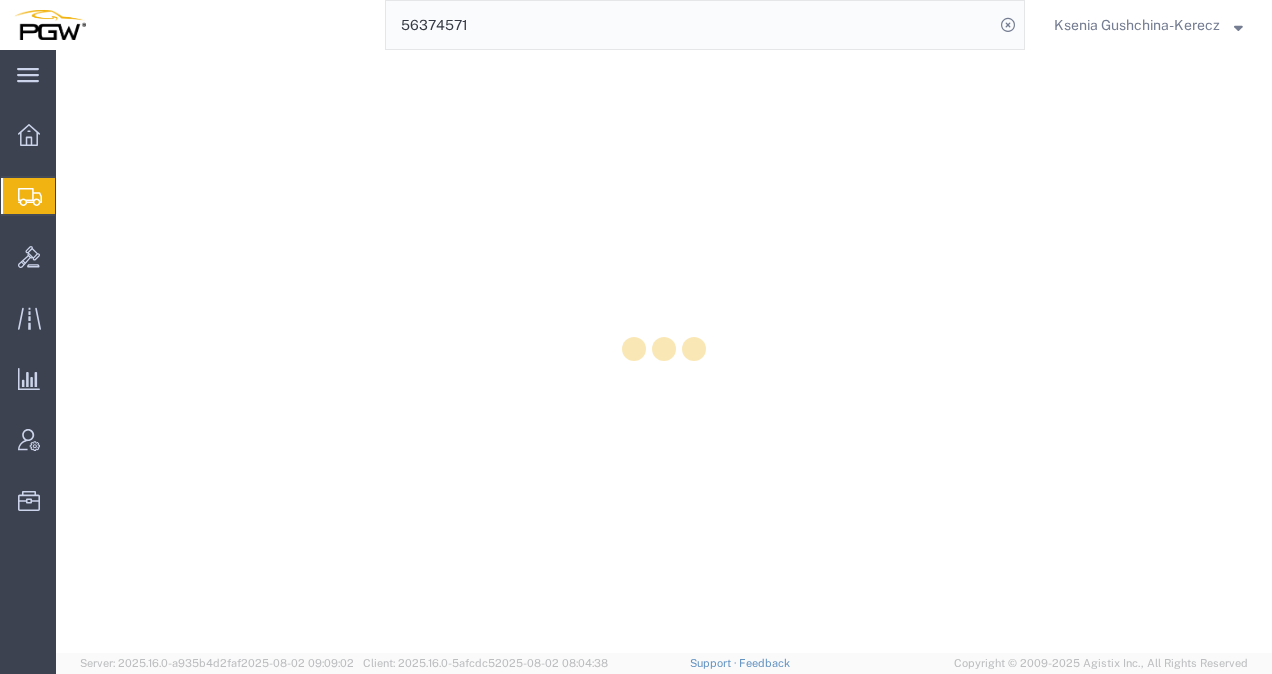 scroll, scrollTop: 0, scrollLeft: 0, axis: both 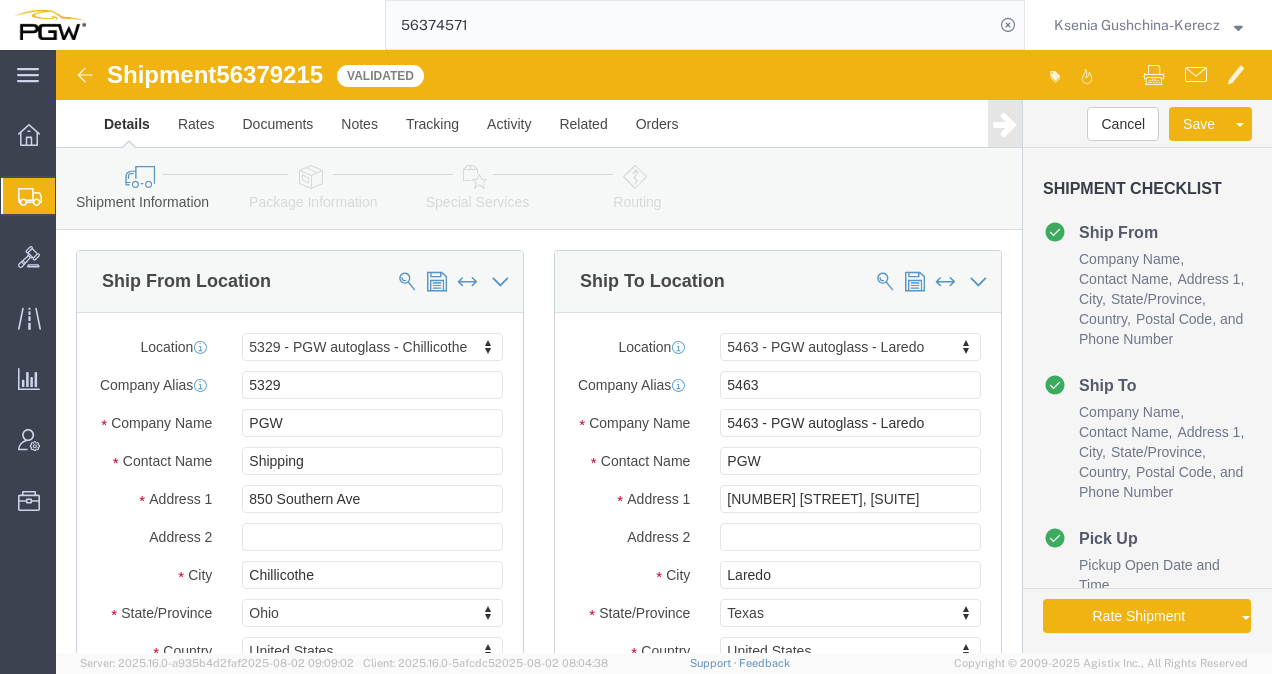 select on "28253" 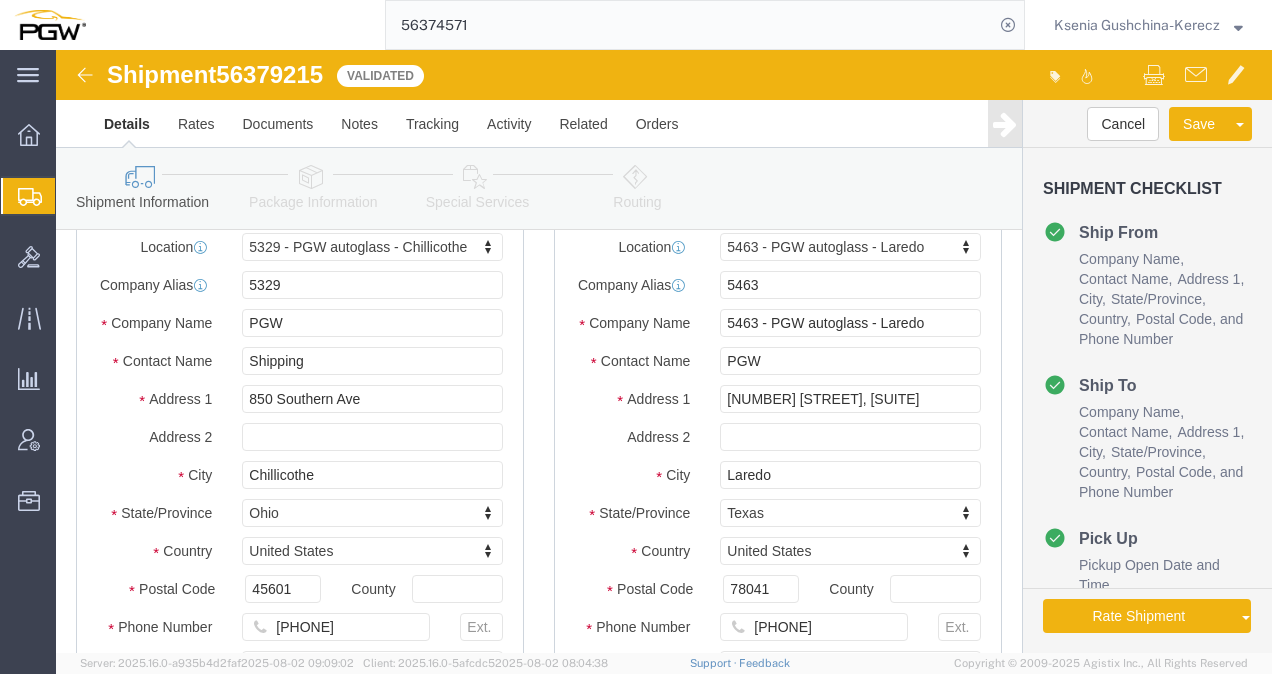 scroll, scrollTop: 0, scrollLeft: 0, axis: both 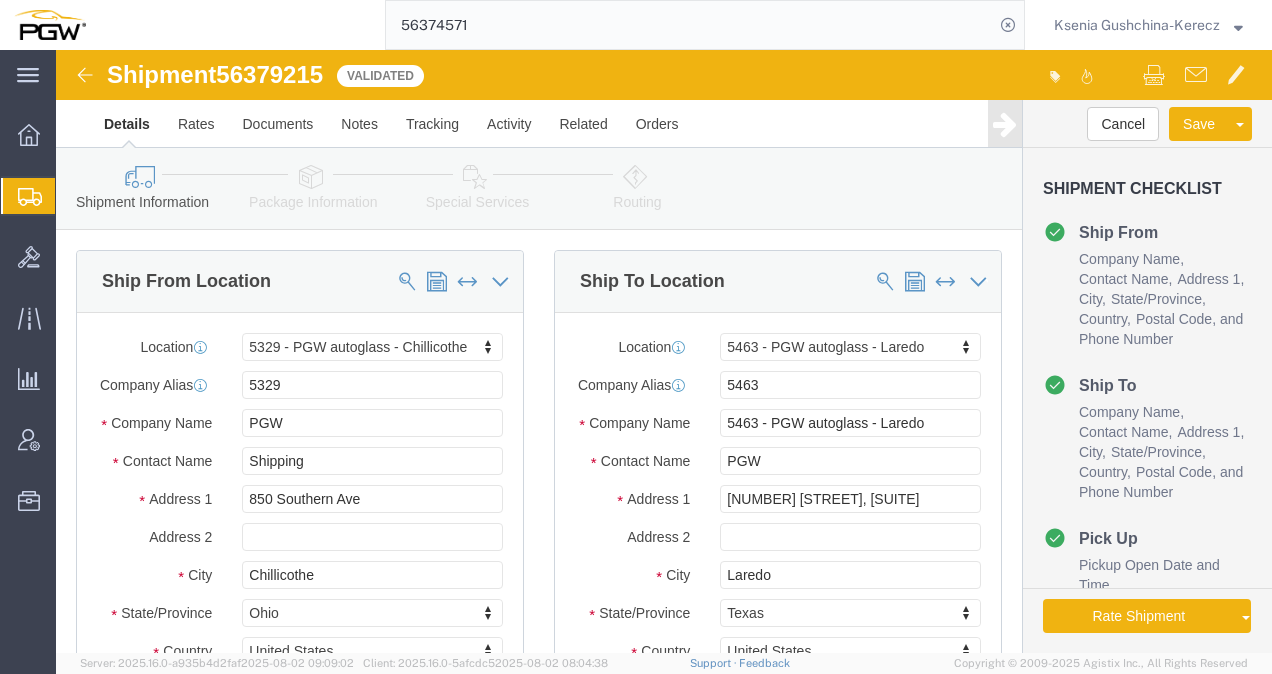 click 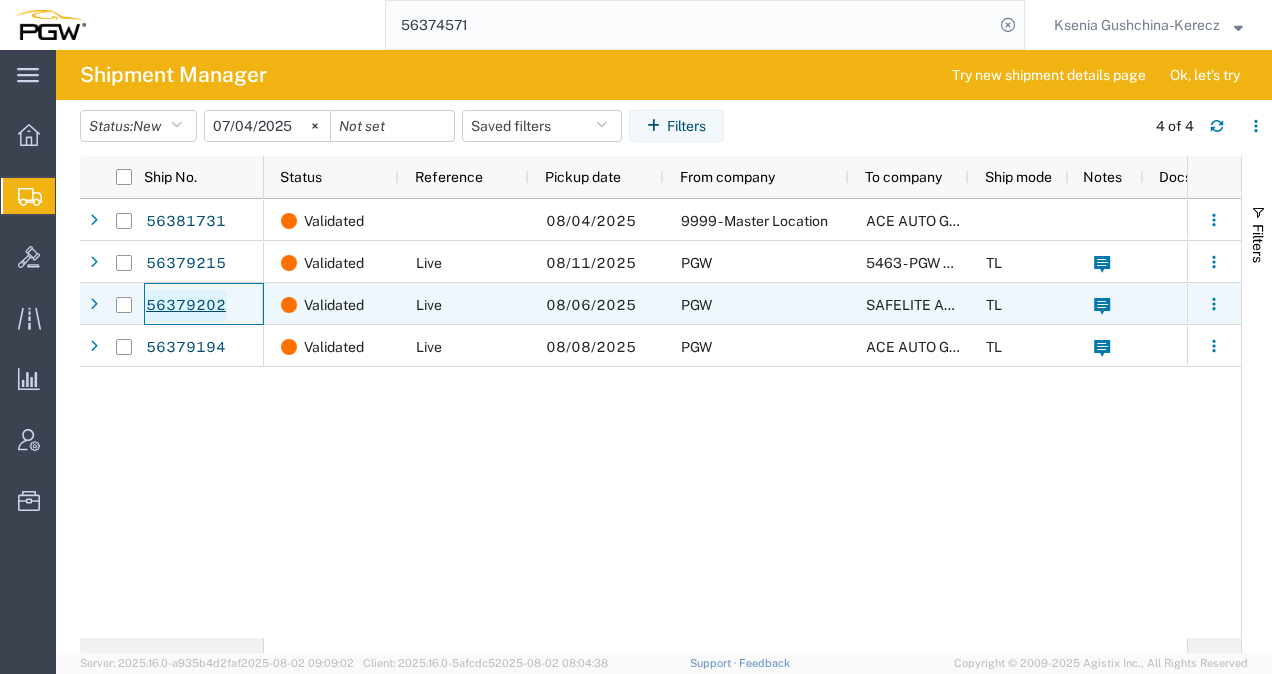 click on "56379202" 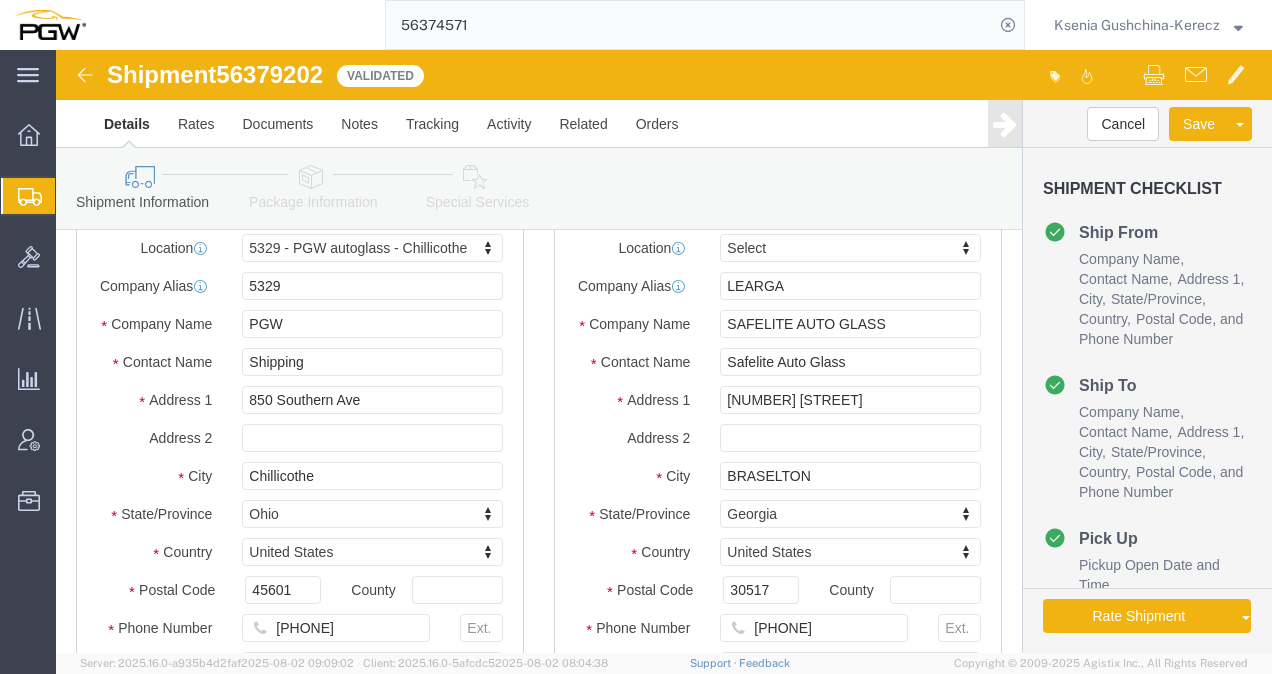 scroll, scrollTop: 100, scrollLeft: 0, axis: vertical 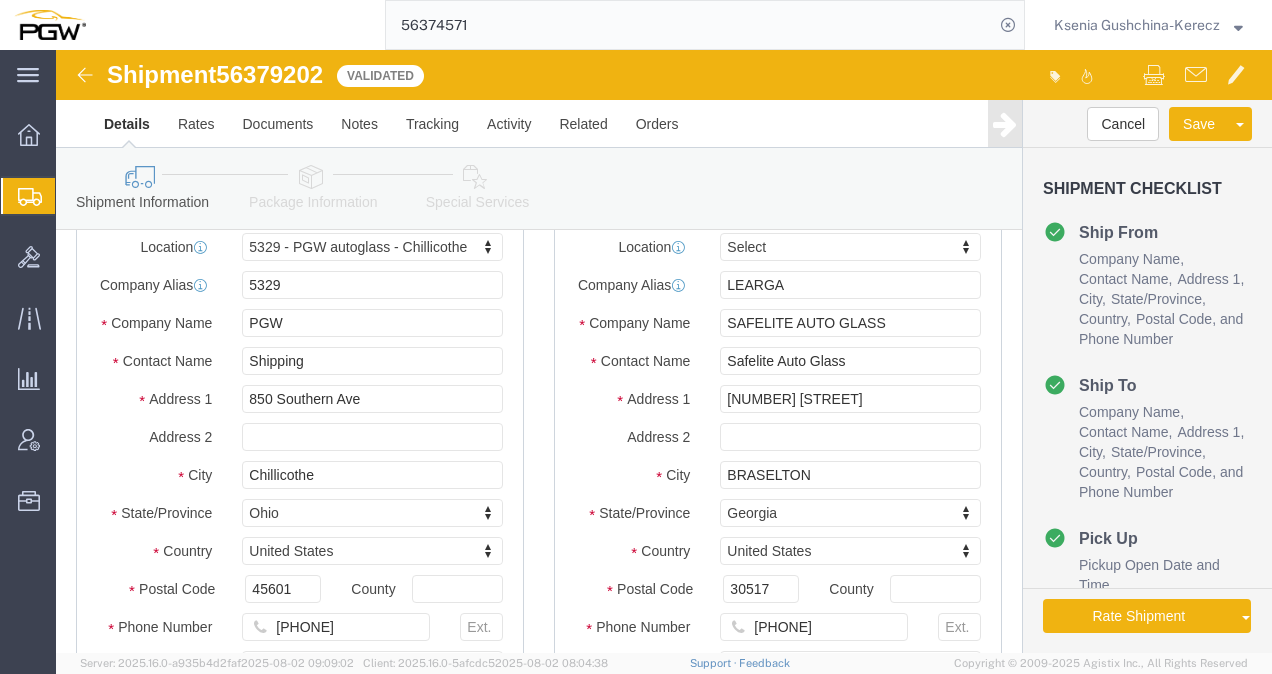select on "28253" 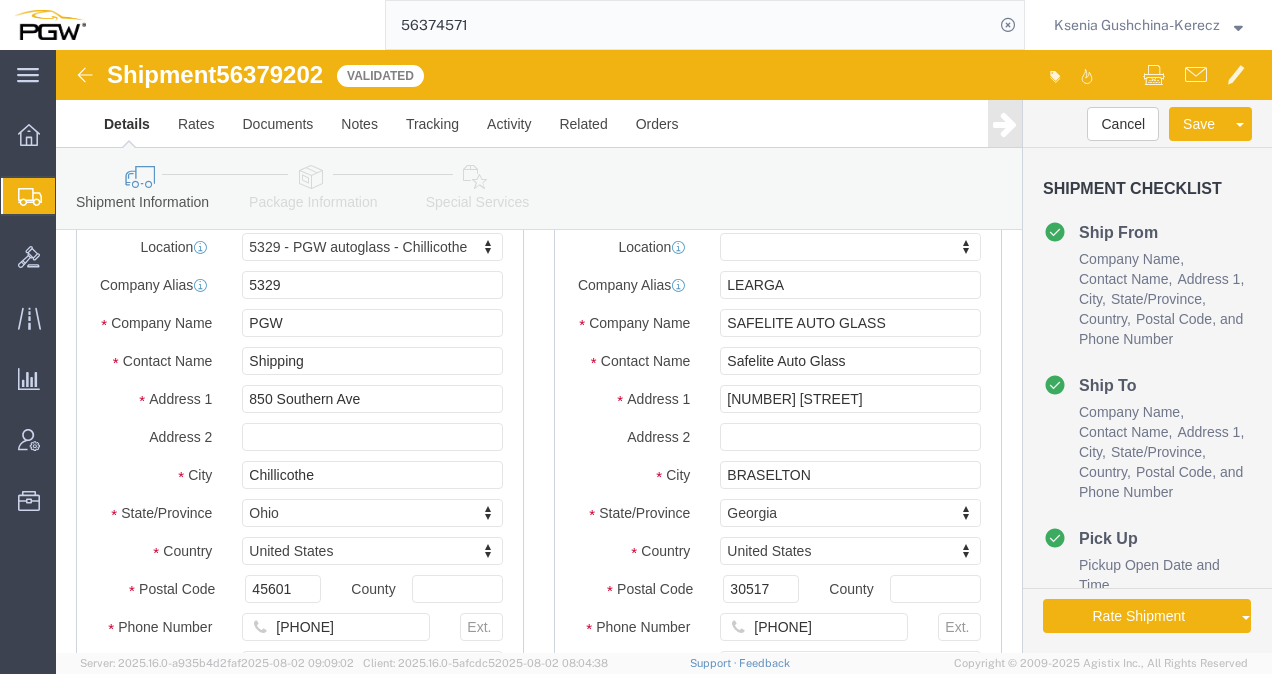 scroll, scrollTop: 0, scrollLeft: 0, axis: both 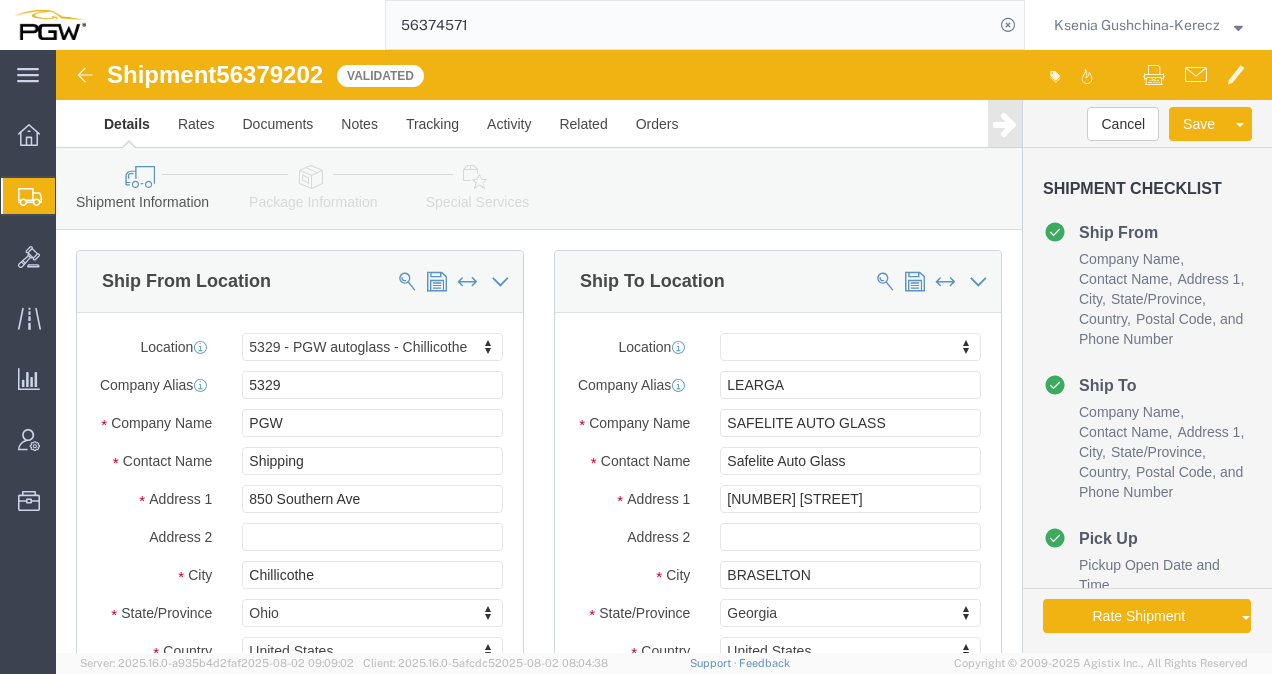 click 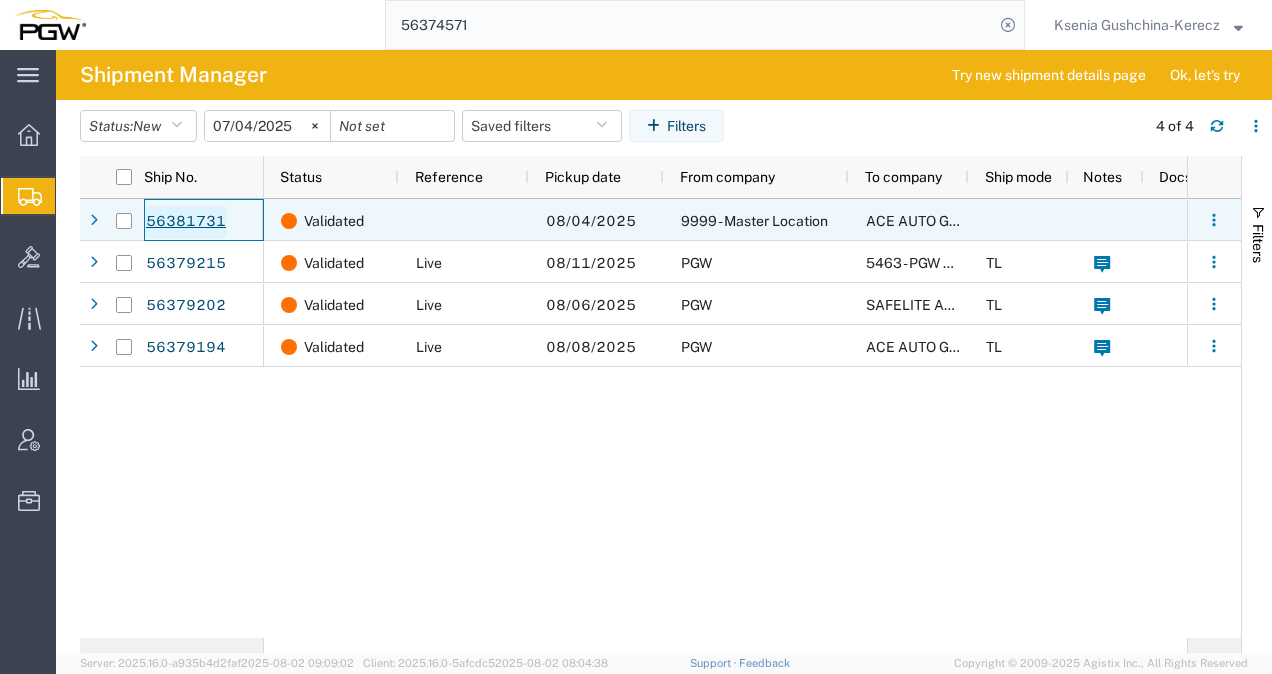 click on "56381731" 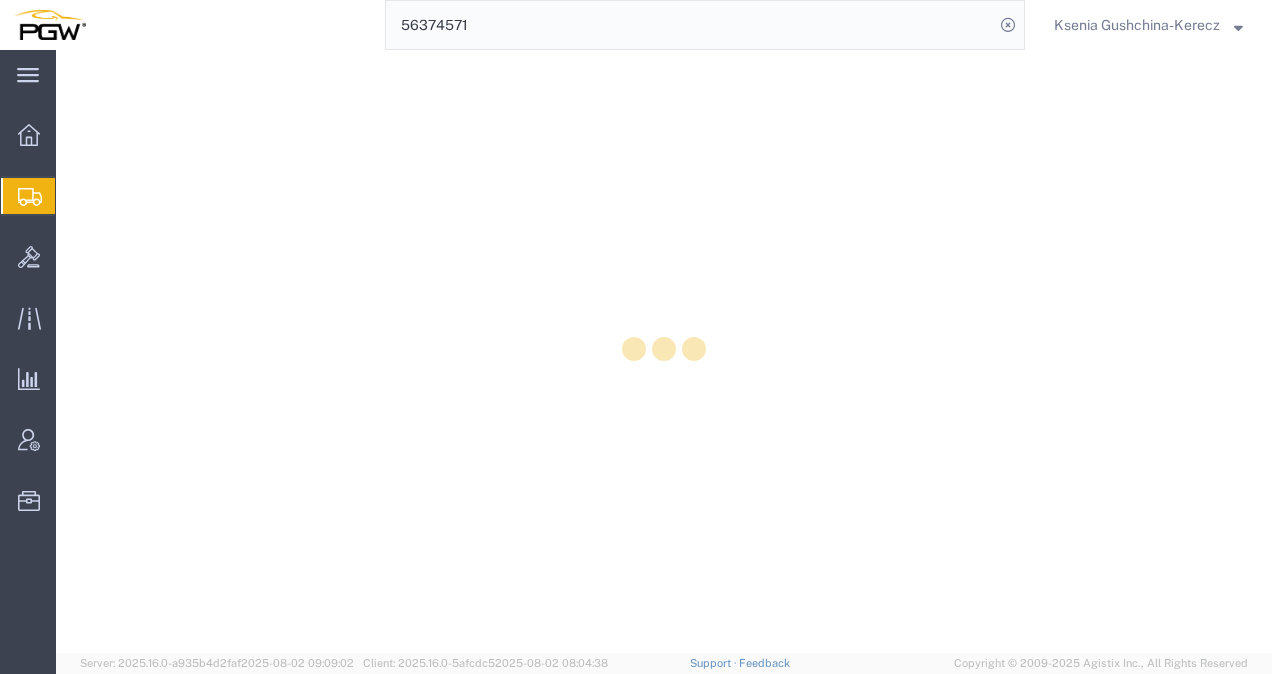 scroll, scrollTop: 0, scrollLeft: 0, axis: both 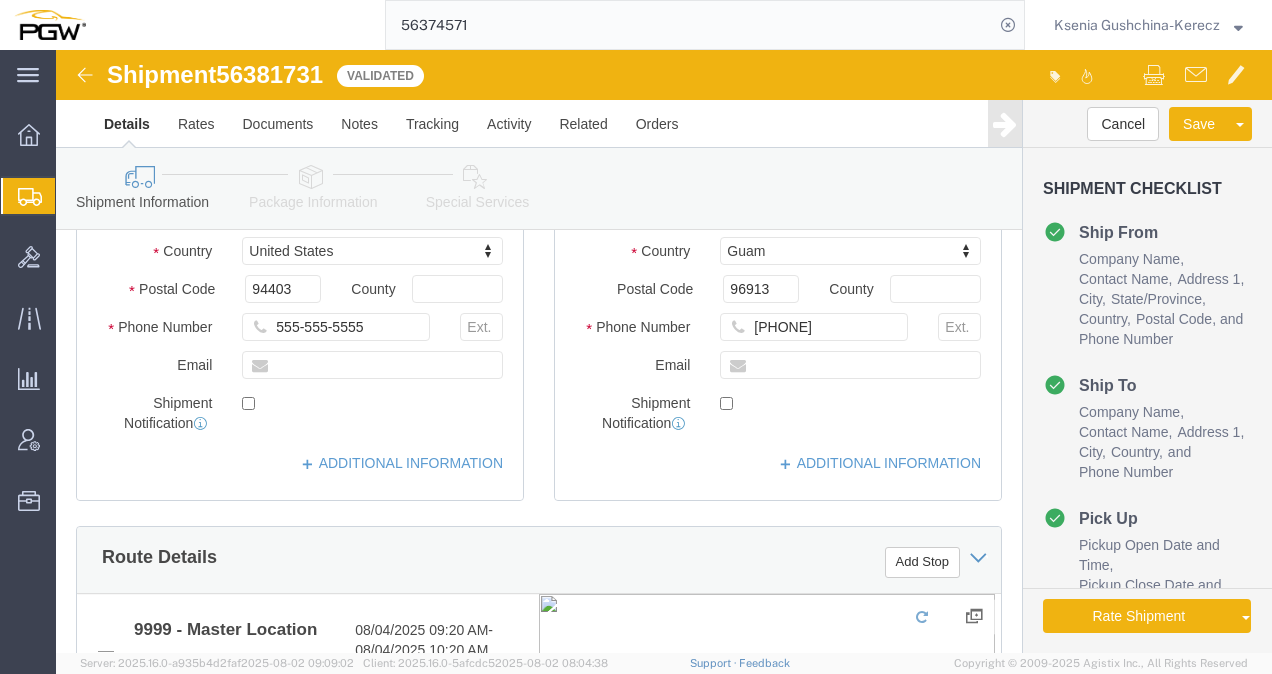 select on "28778" 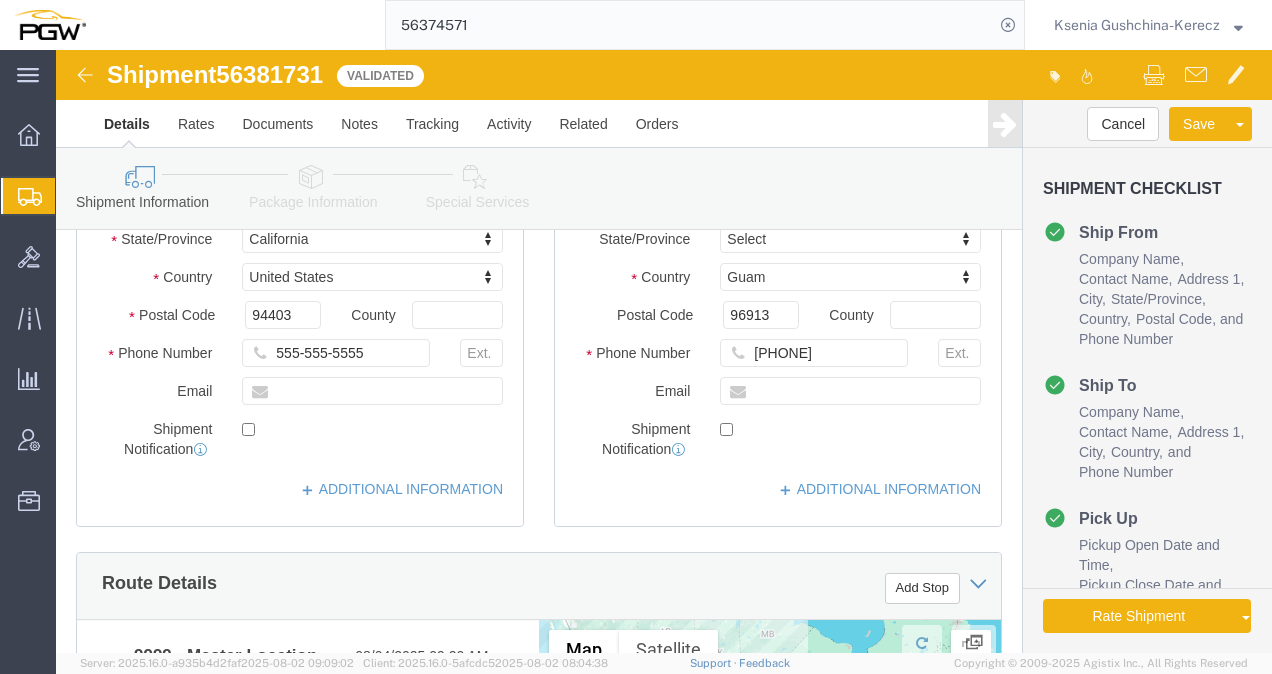 scroll, scrollTop: 100, scrollLeft: 0, axis: vertical 